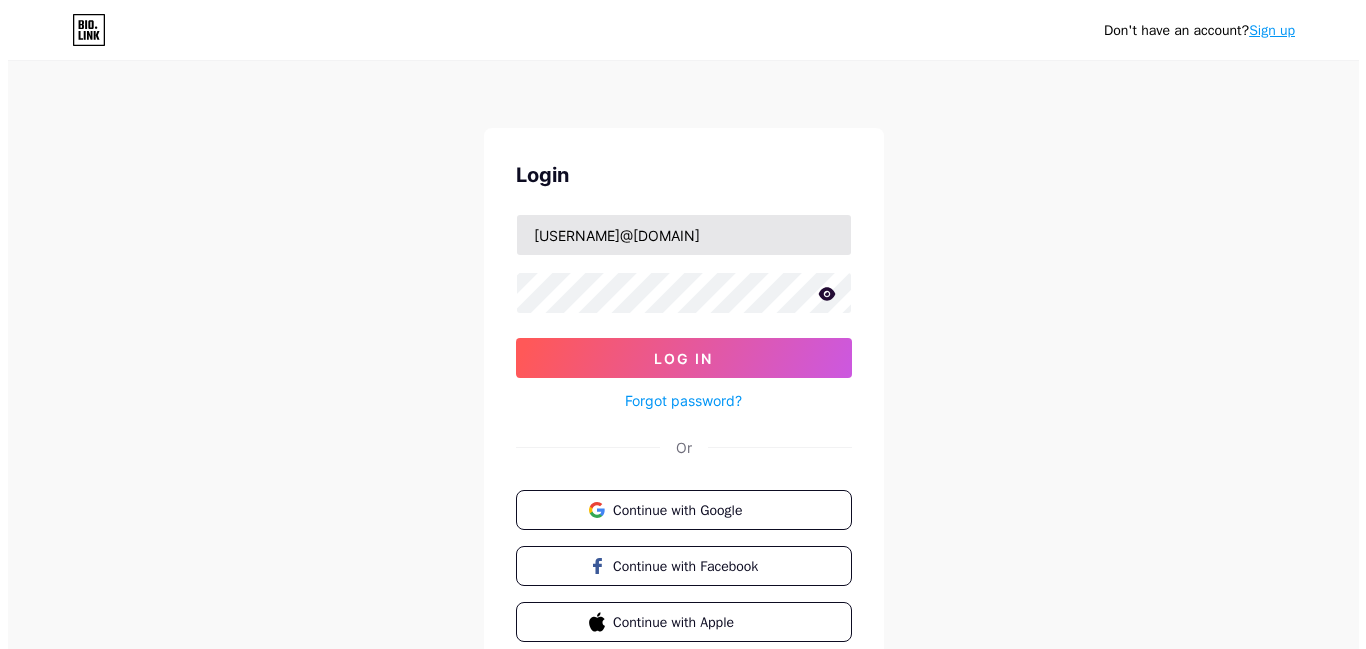 scroll, scrollTop: 0, scrollLeft: 0, axis: both 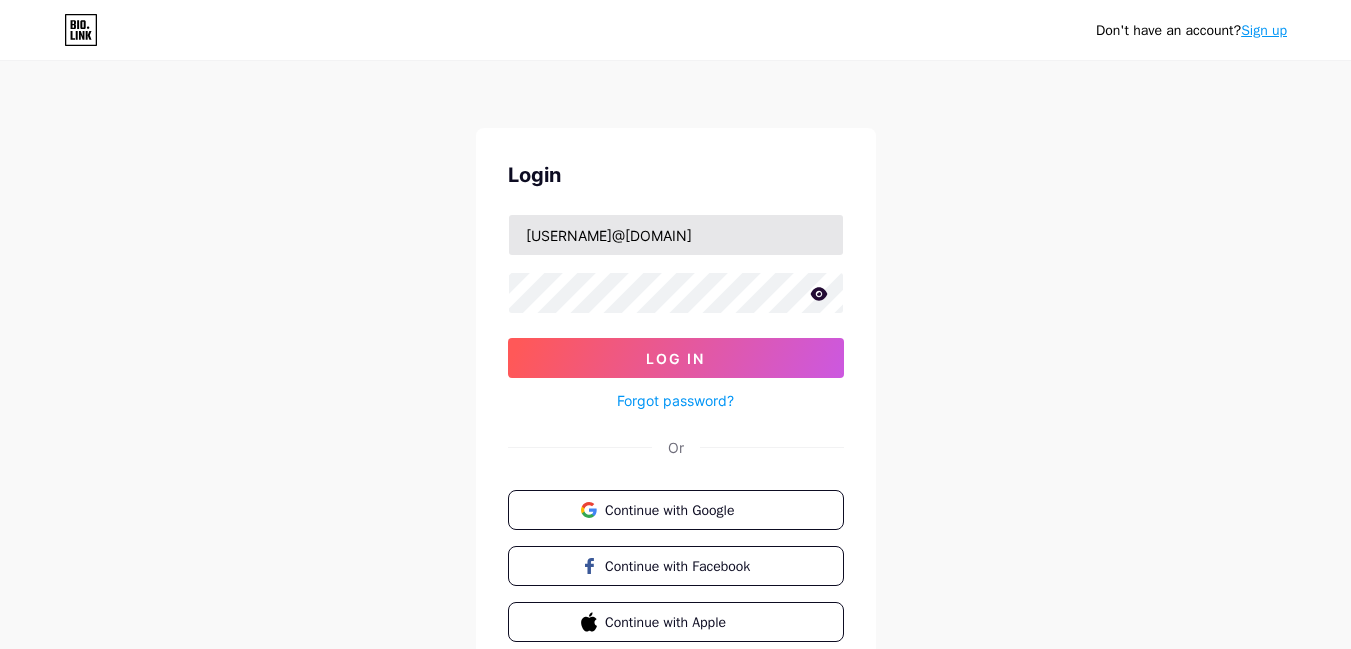 click on "[USERNAME]@[DOMAIN]" at bounding box center (676, 235) 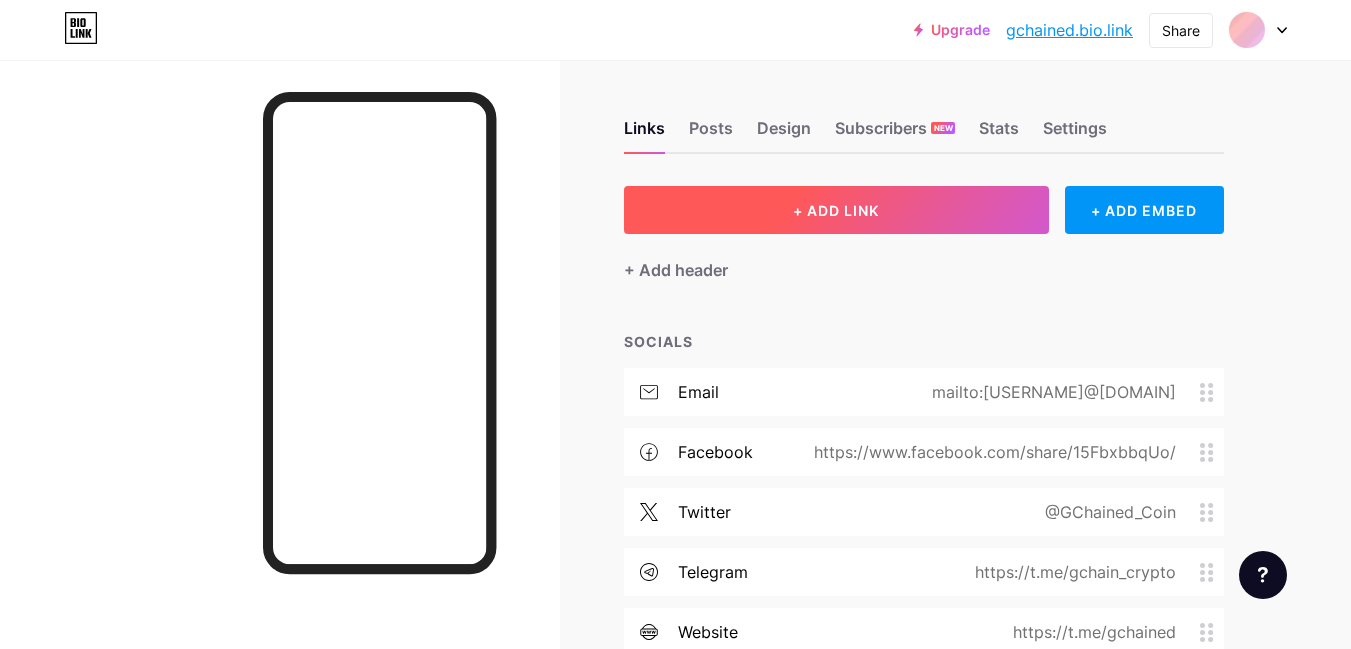 click on "+ ADD LINK" at bounding box center [836, 210] 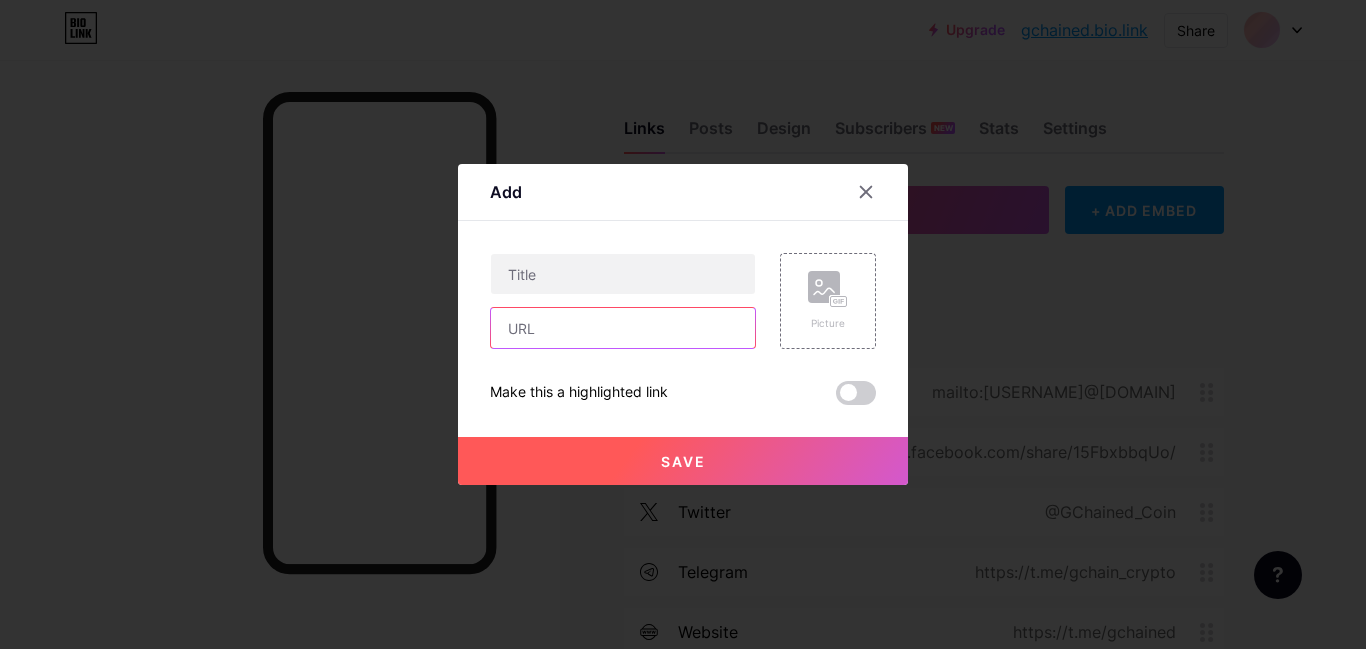 click at bounding box center [623, 328] 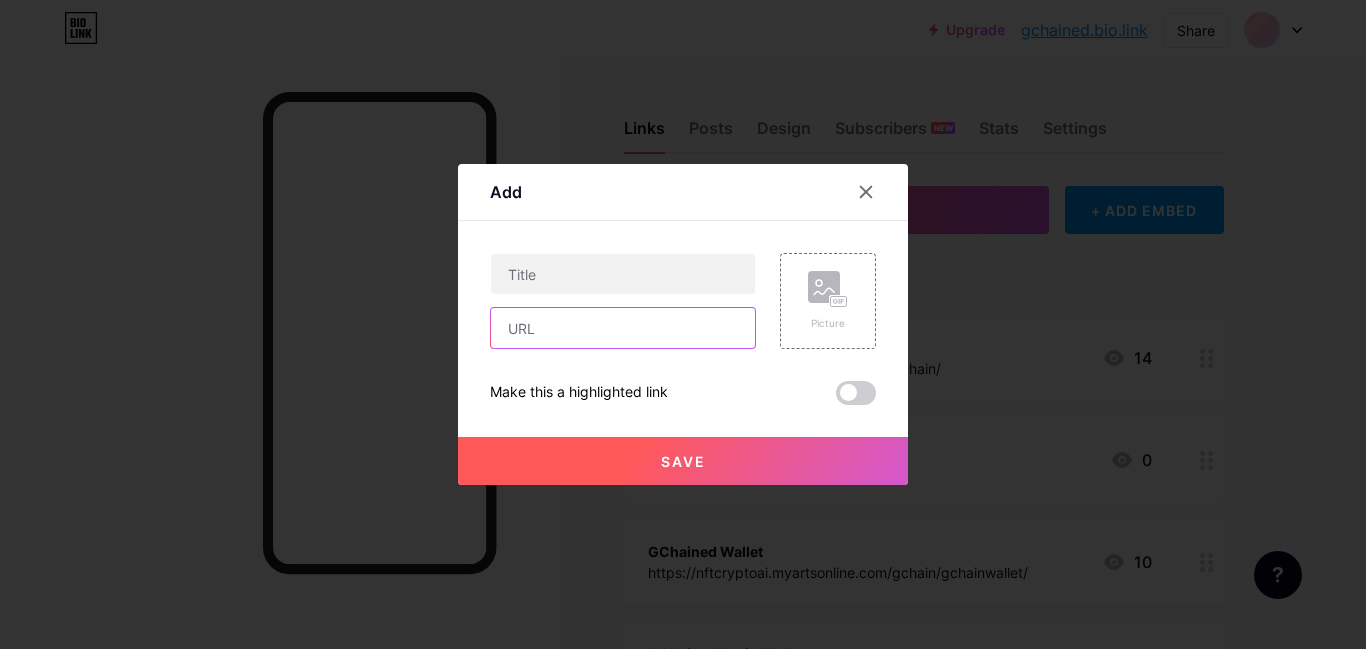paste on "http://mgsftipo.atwebpages.com/cay/home.html" 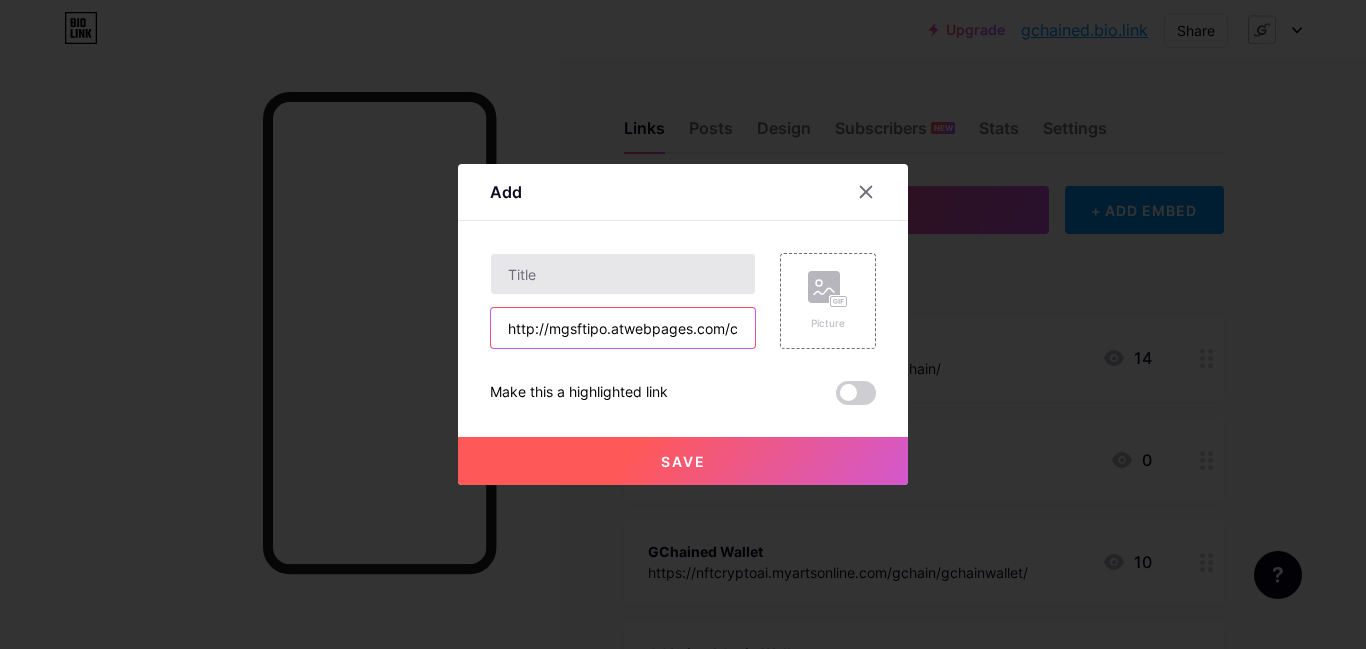 type on "http://mgsftipo.atwebpages.com/cay/home.html" 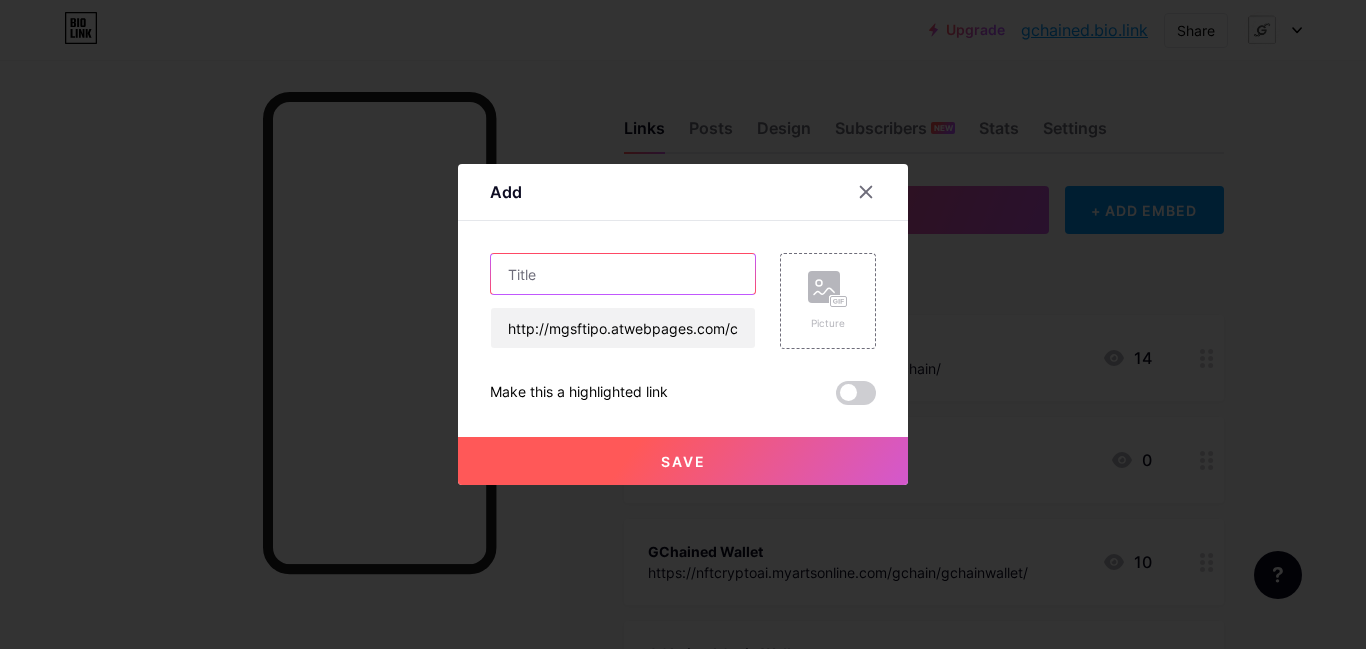 click at bounding box center [623, 274] 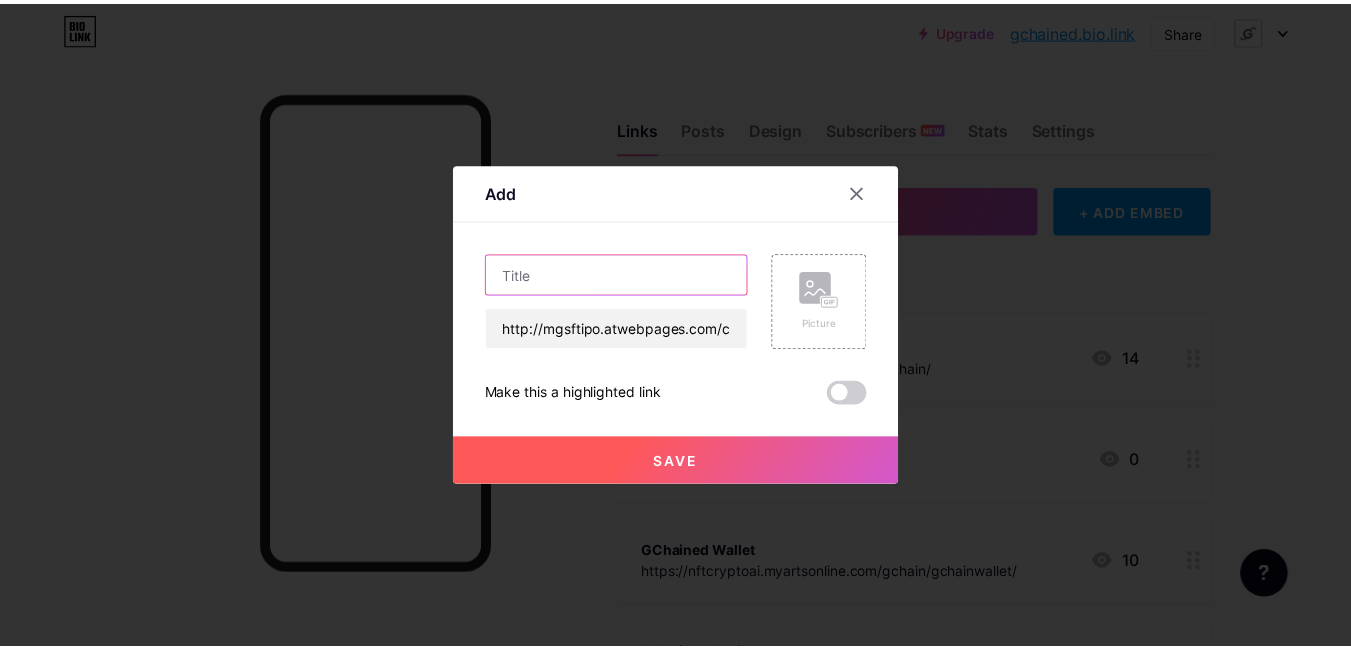 scroll, scrollTop: 0, scrollLeft: 0, axis: both 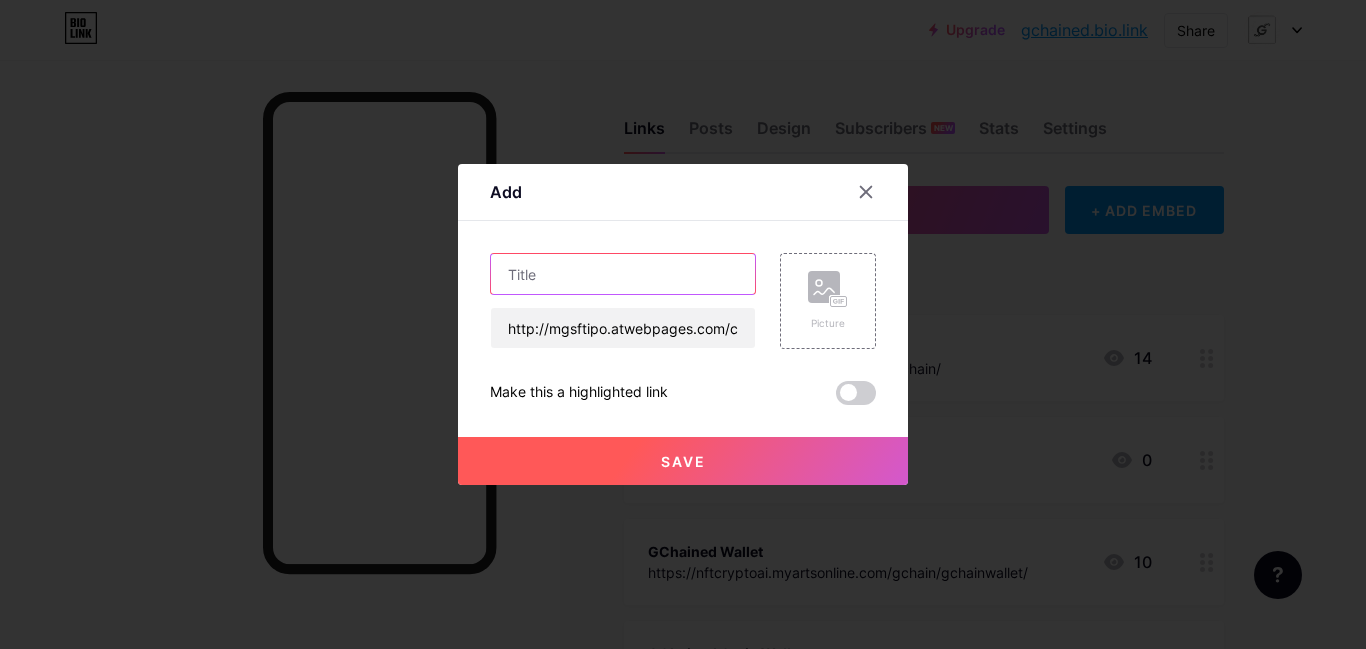 type on "F" 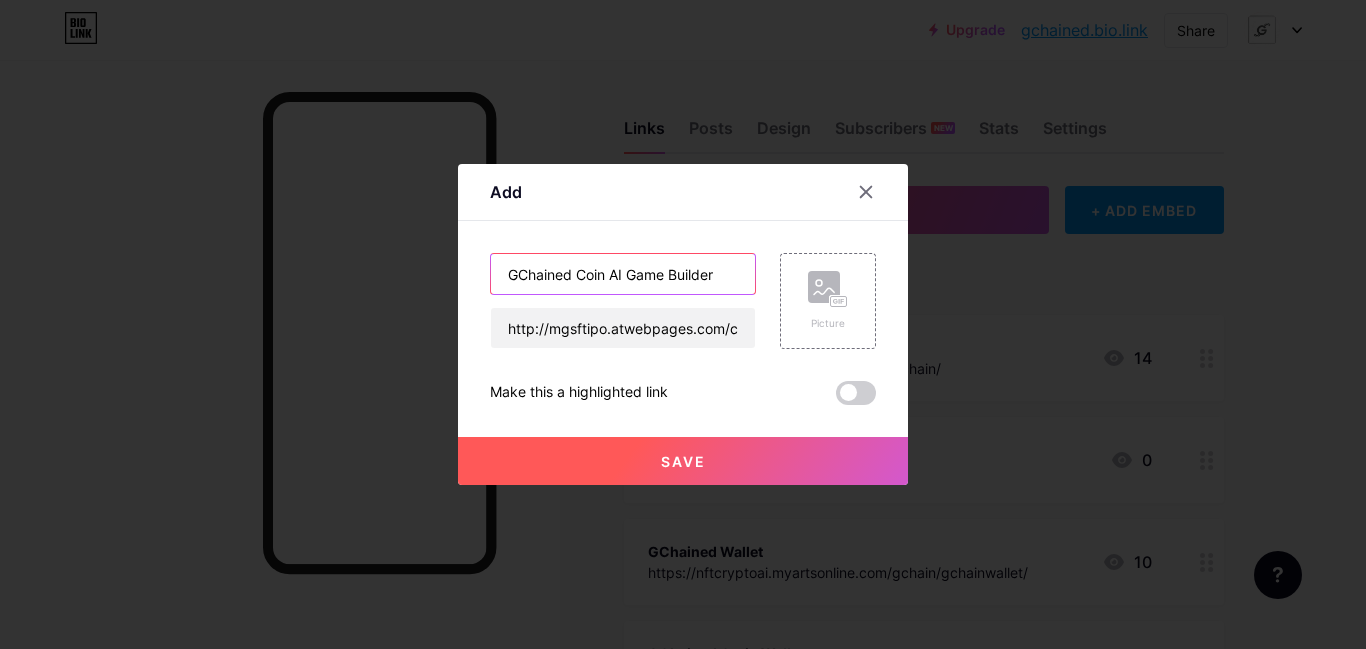 type on "GChained Coin AI Game Builder" 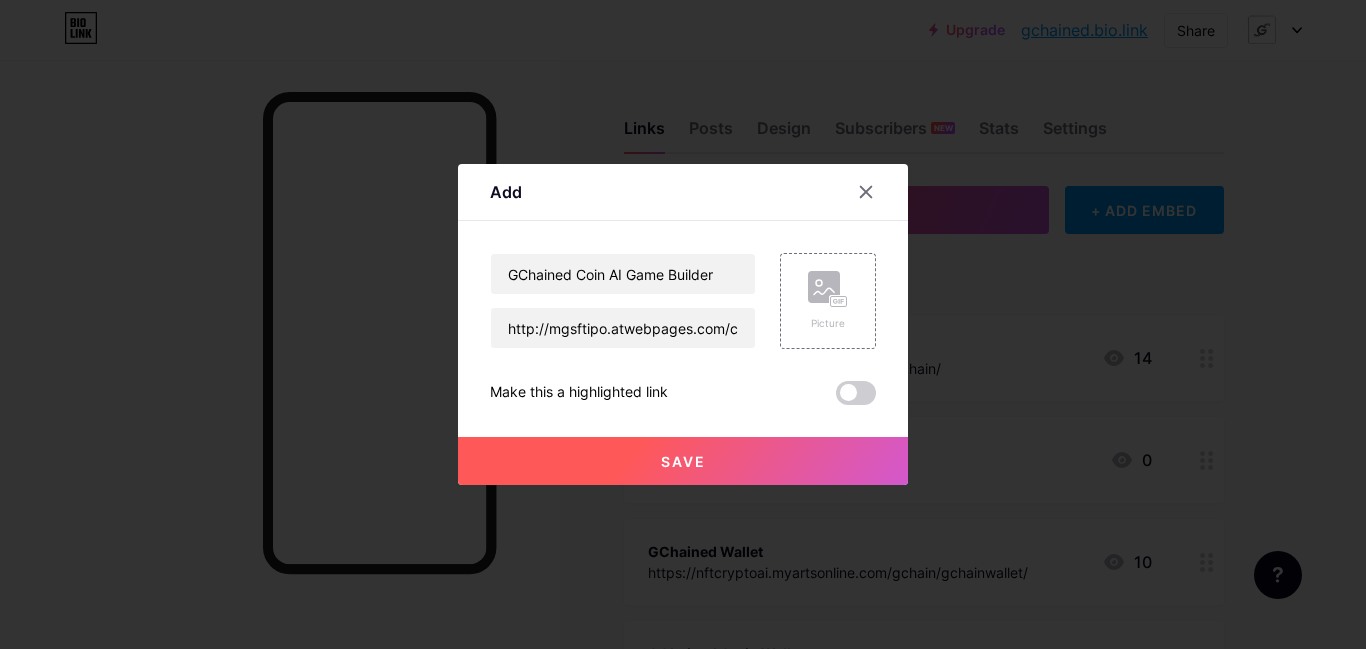 click on "Save" at bounding box center [683, 461] 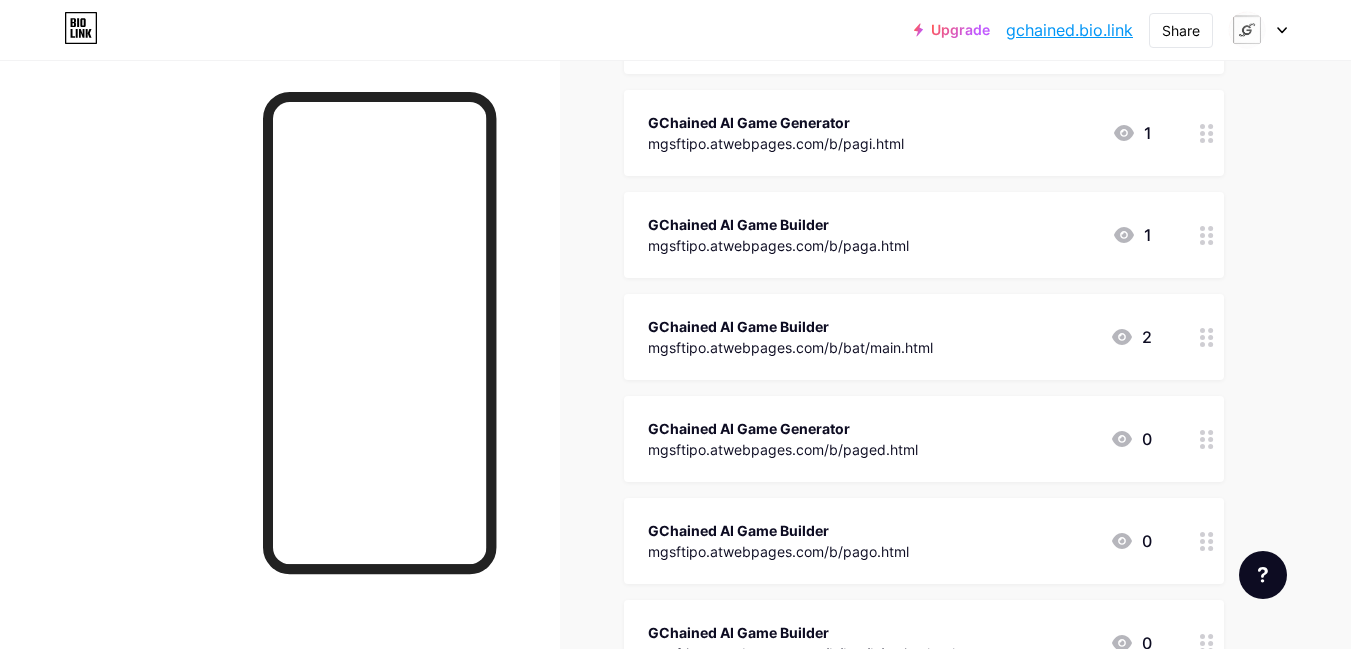scroll, scrollTop: 9652, scrollLeft: 0, axis: vertical 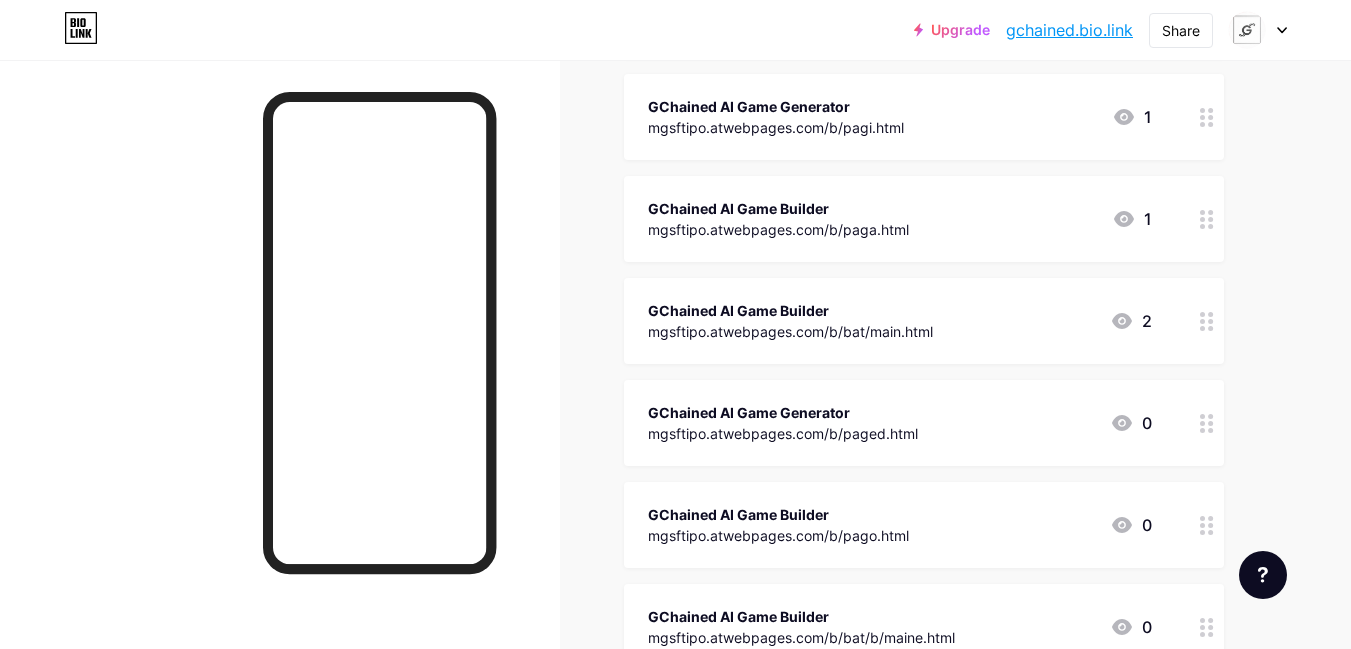 type 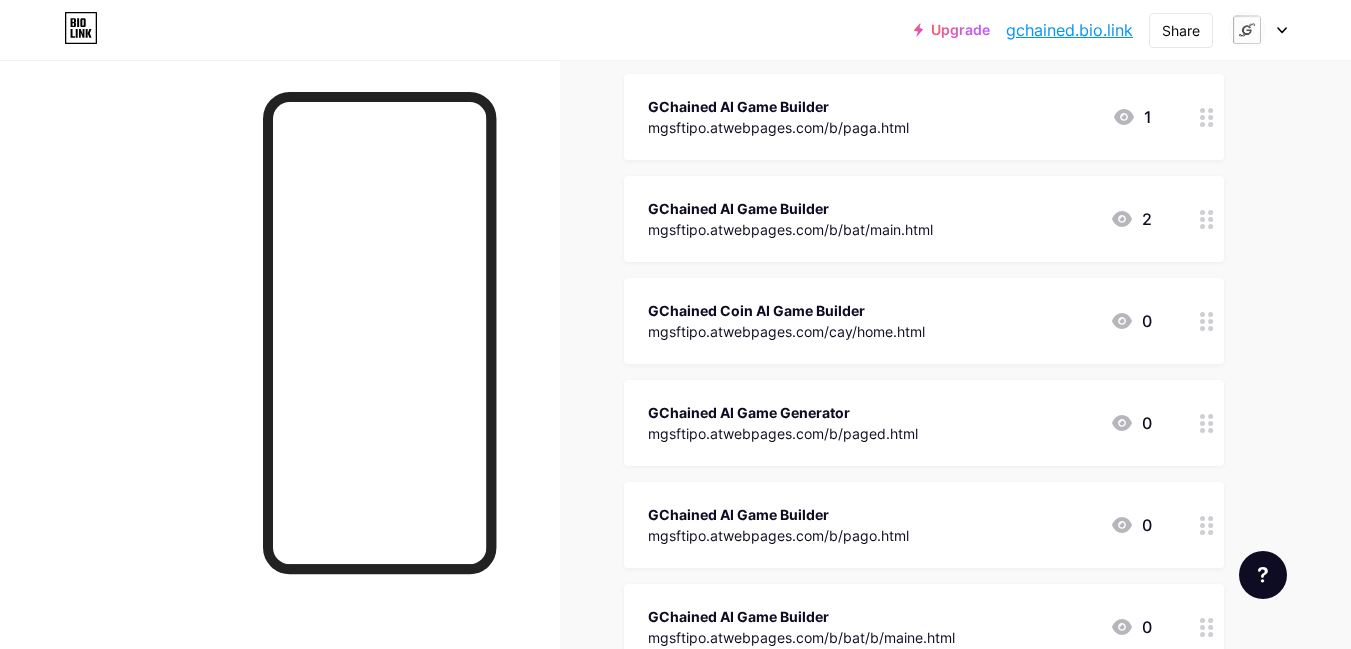 scroll, scrollTop: 9567, scrollLeft: 0, axis: vertical 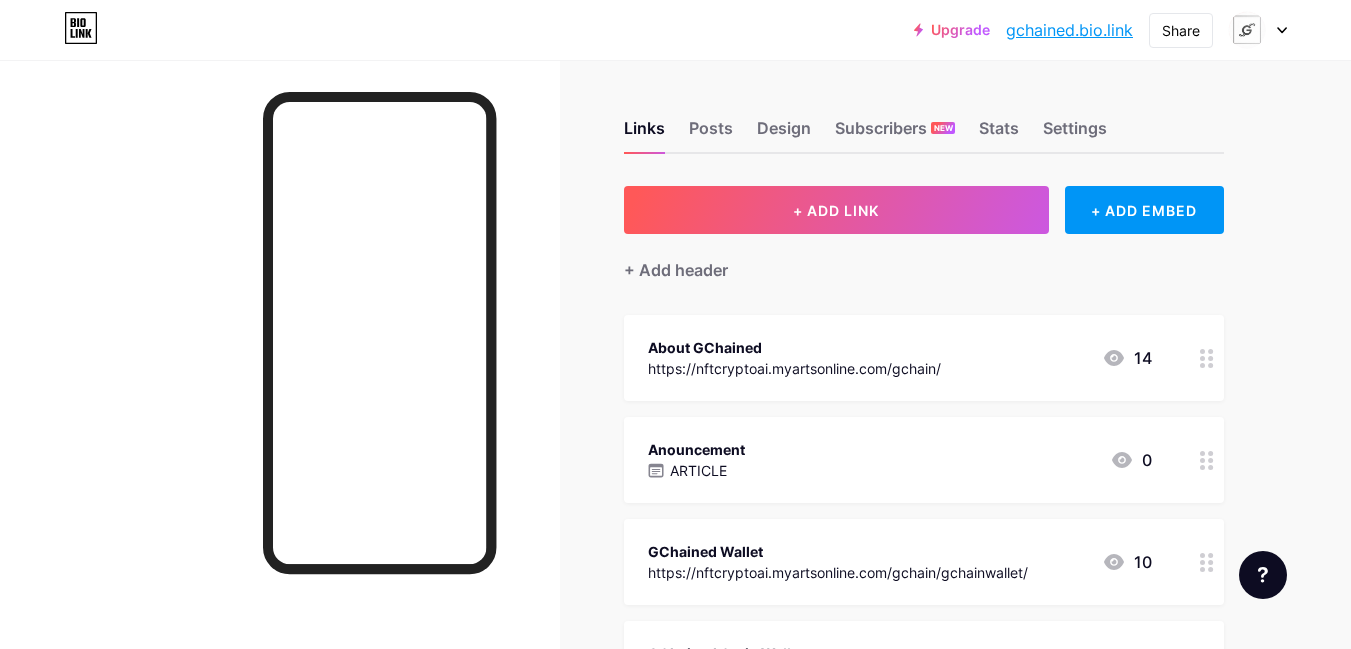click 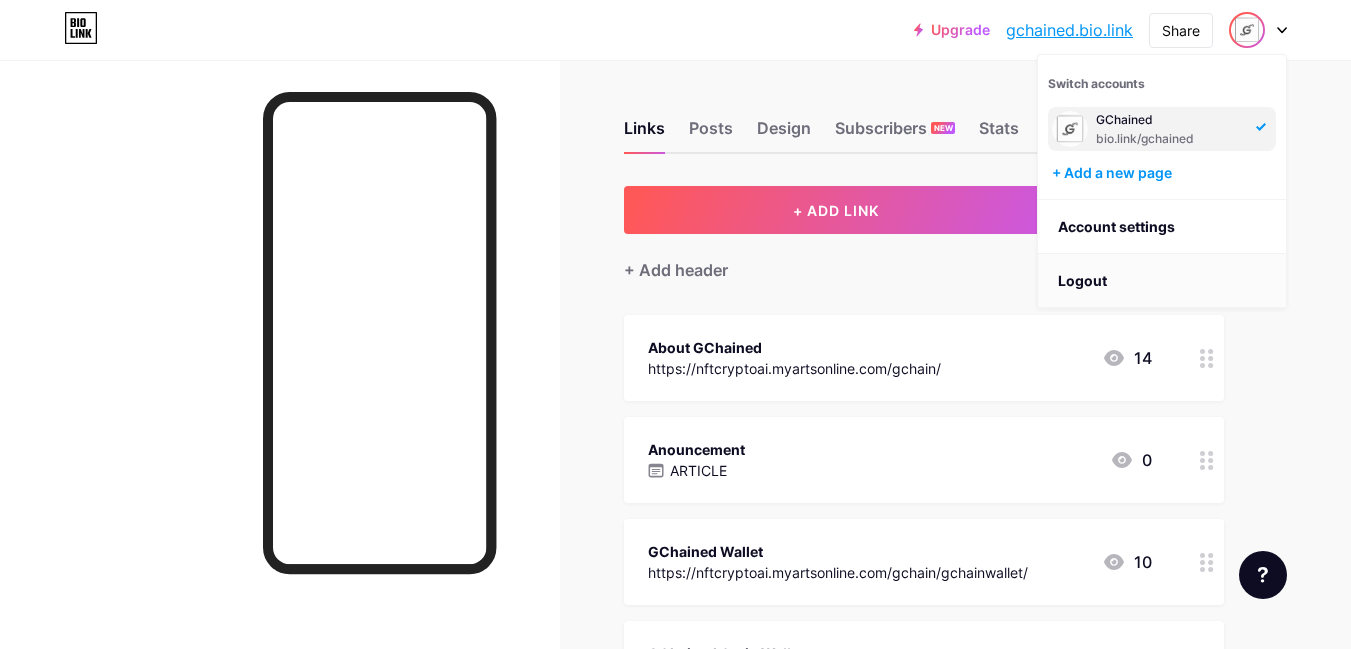 click on "Logout" at bounding box center (1162, 281) 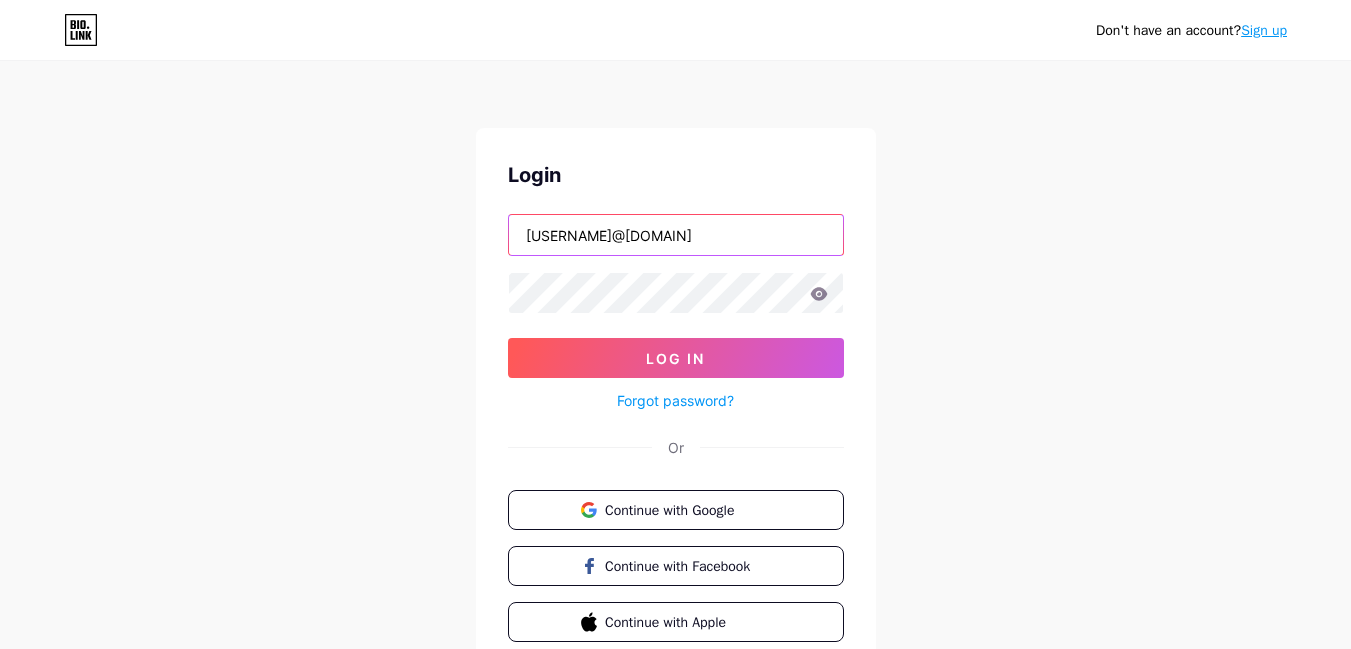 click on "[USERNAME]@[DOMAIN]" at bounding box center [676, 235] 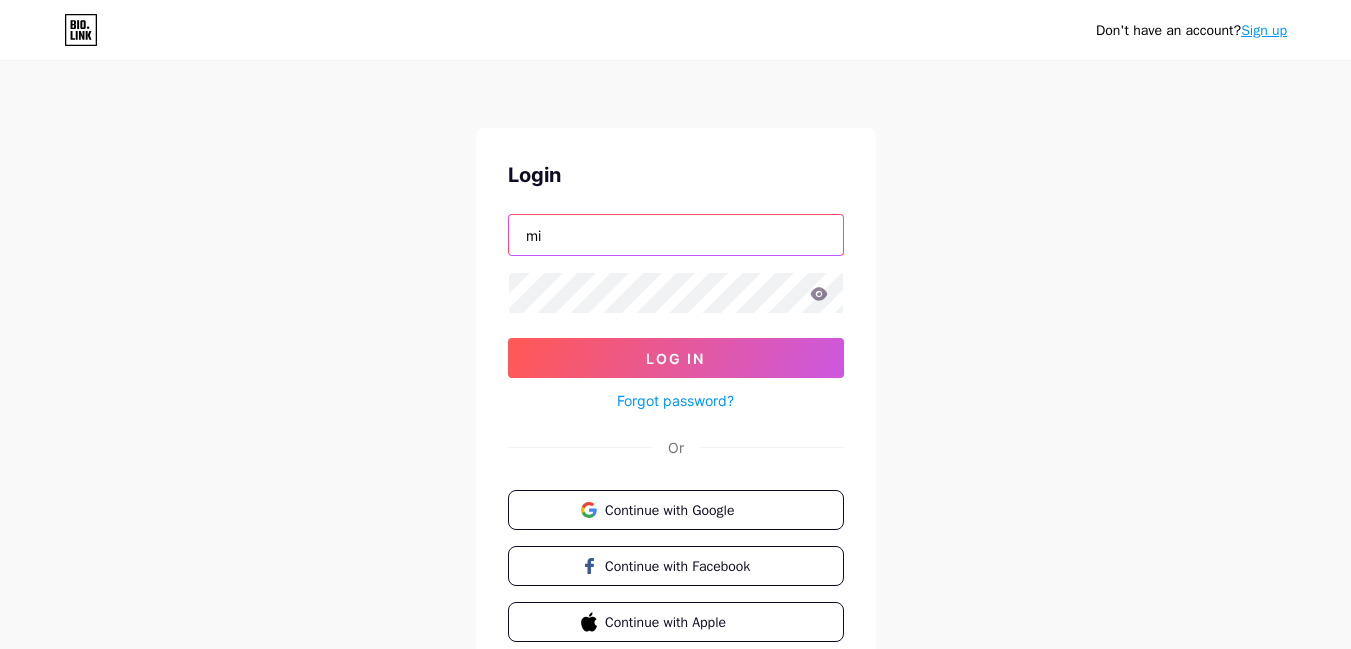 type on "m" 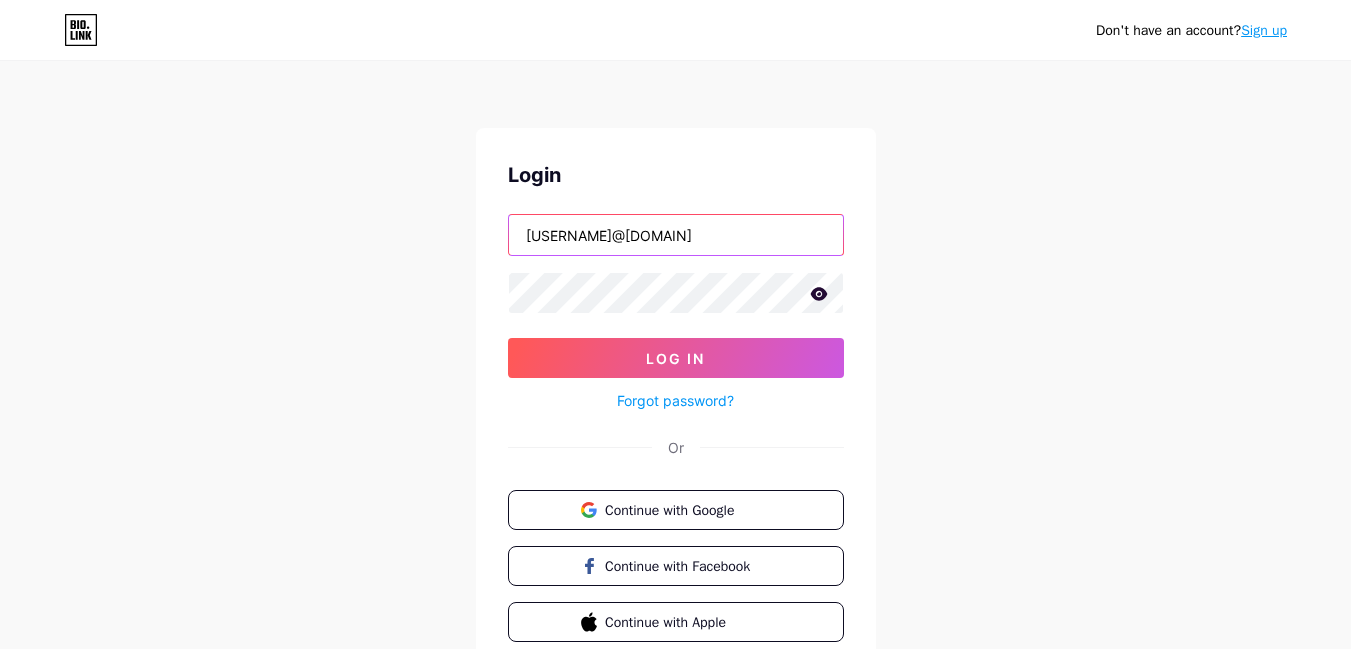 click on "[USERNAME]@[DOMAIN]" at bounding box center [676, 235] 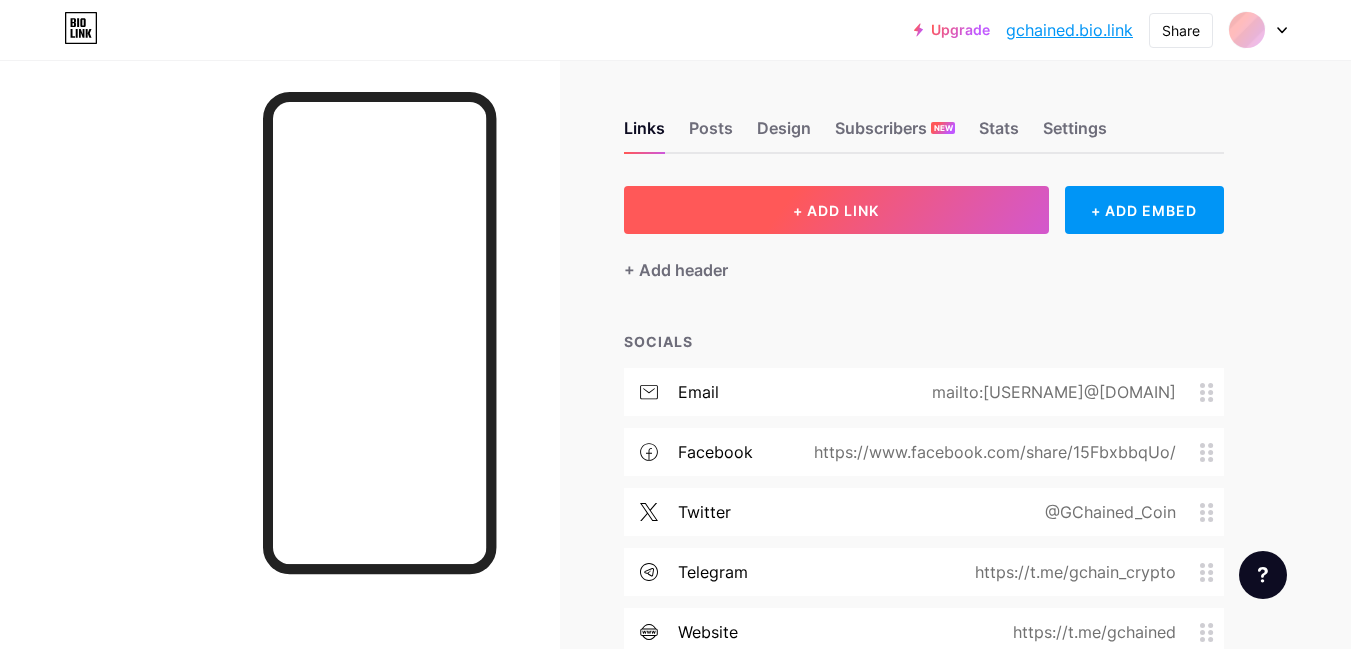 click on "+ ADD LINK" at bounding box center (836, 210) 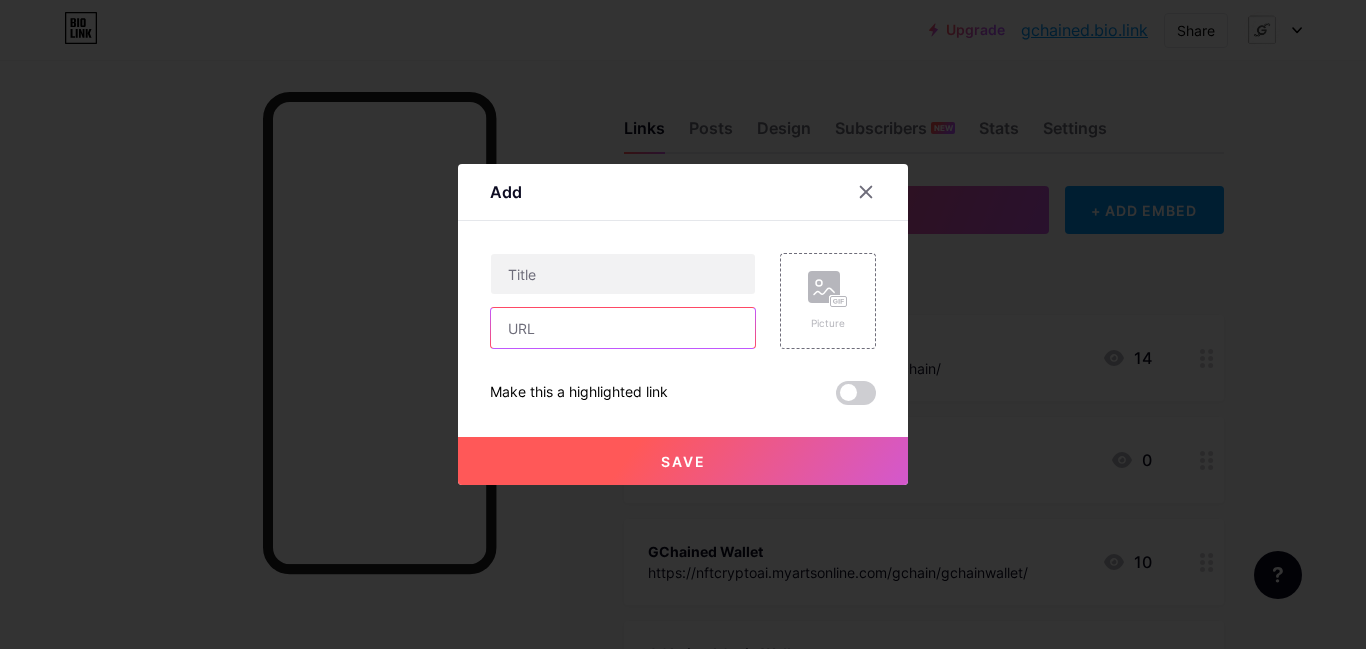 click at bounding box center (623, 328) 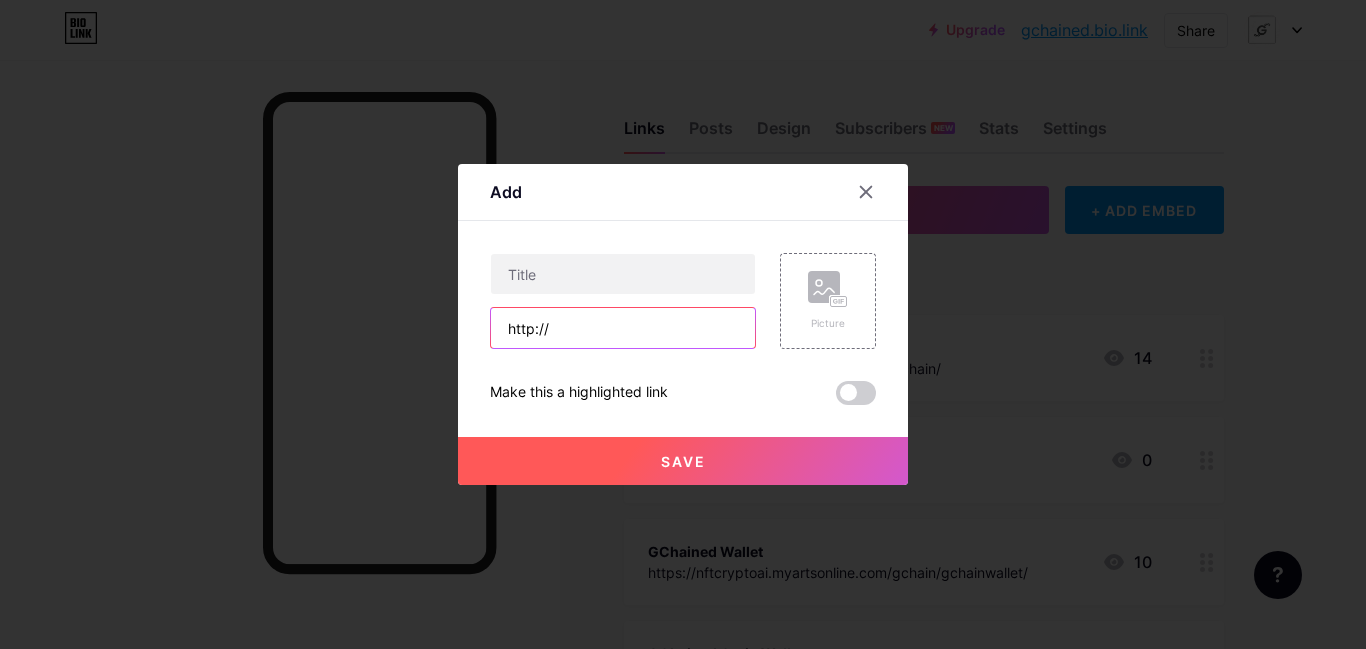 paste on "mgsftipo.atwebpages.com/cay/homer.html" 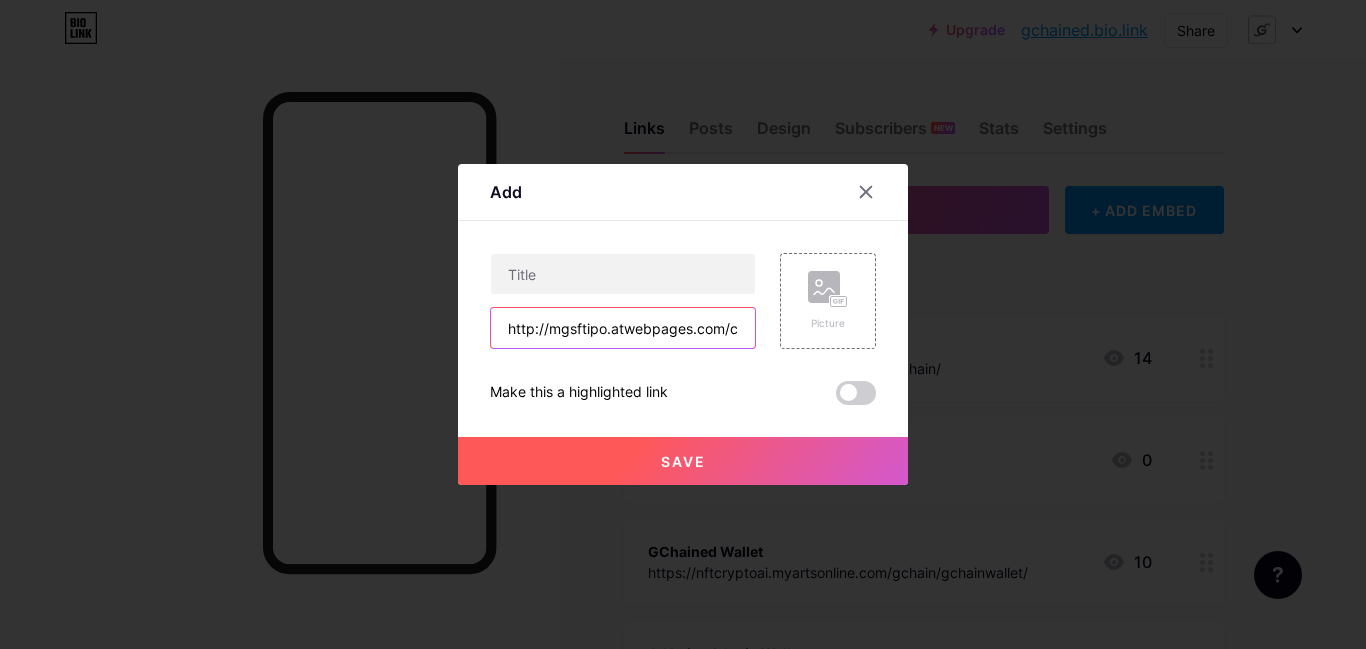 scroll, scrollTop: 0, scrollLeft: 93, axis: horizontal 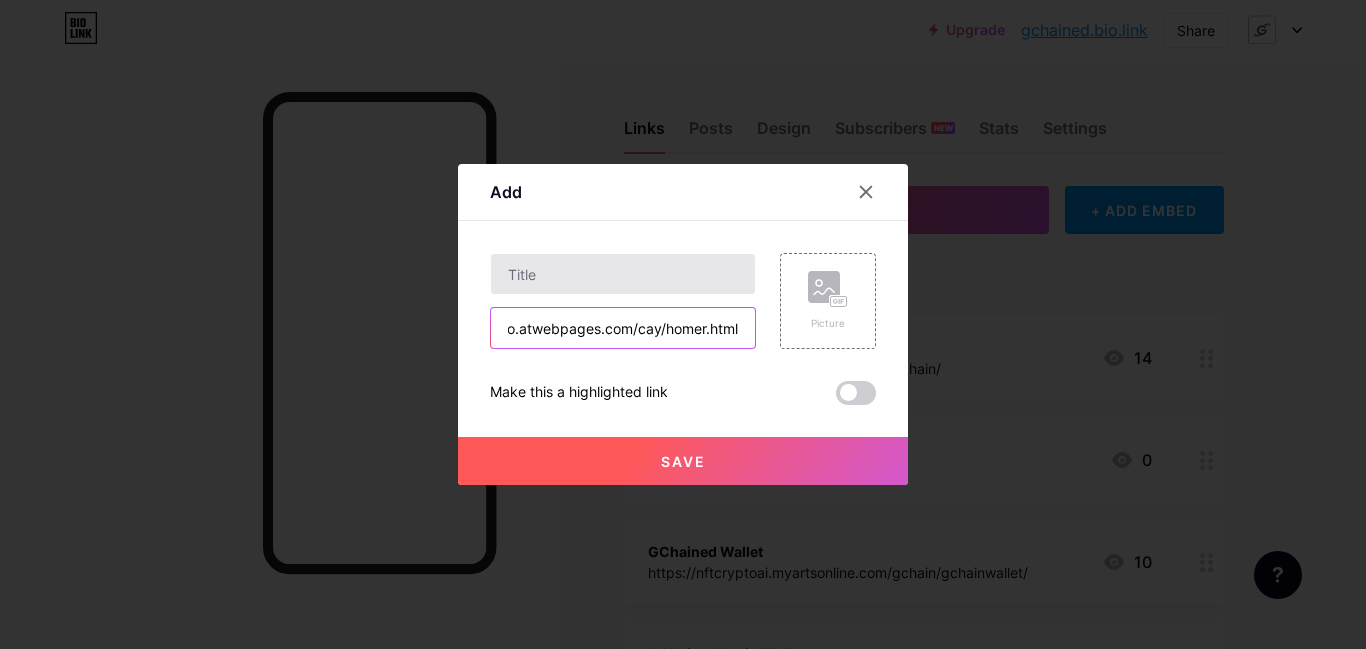 type on "http://mgsftipo.atwebpages.com/cay/homer.html" 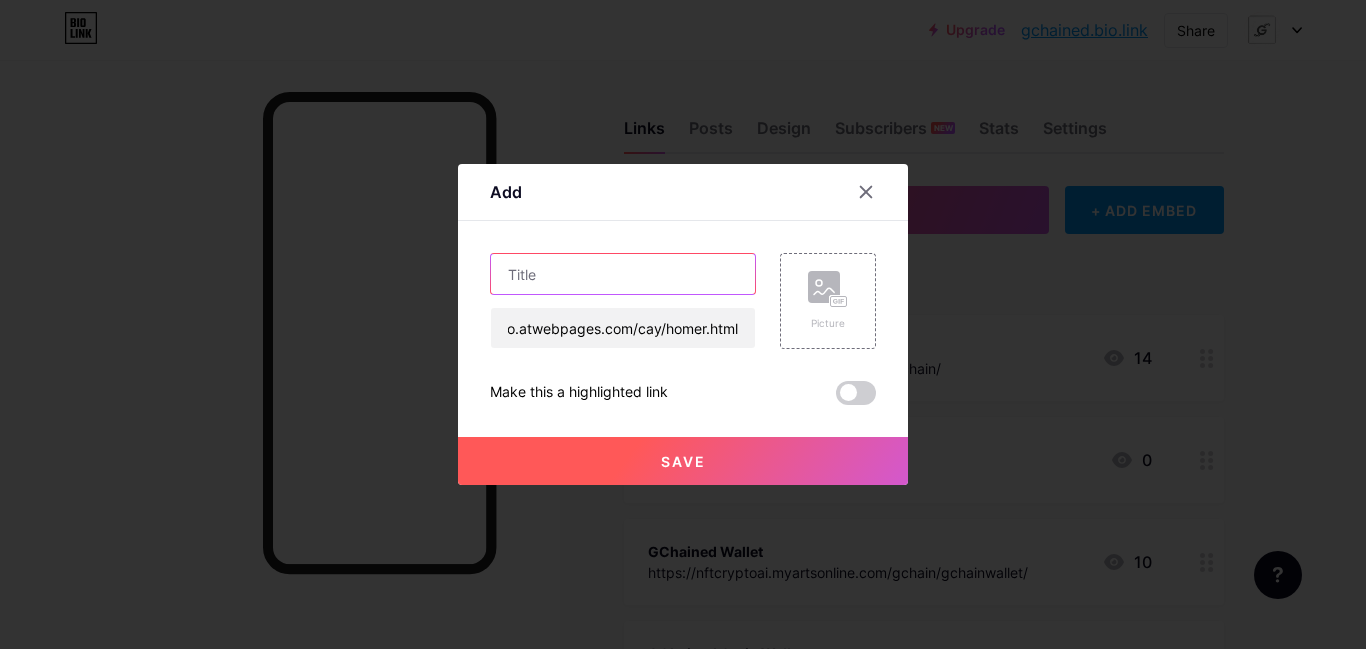 click at bounding box center (623, 274) 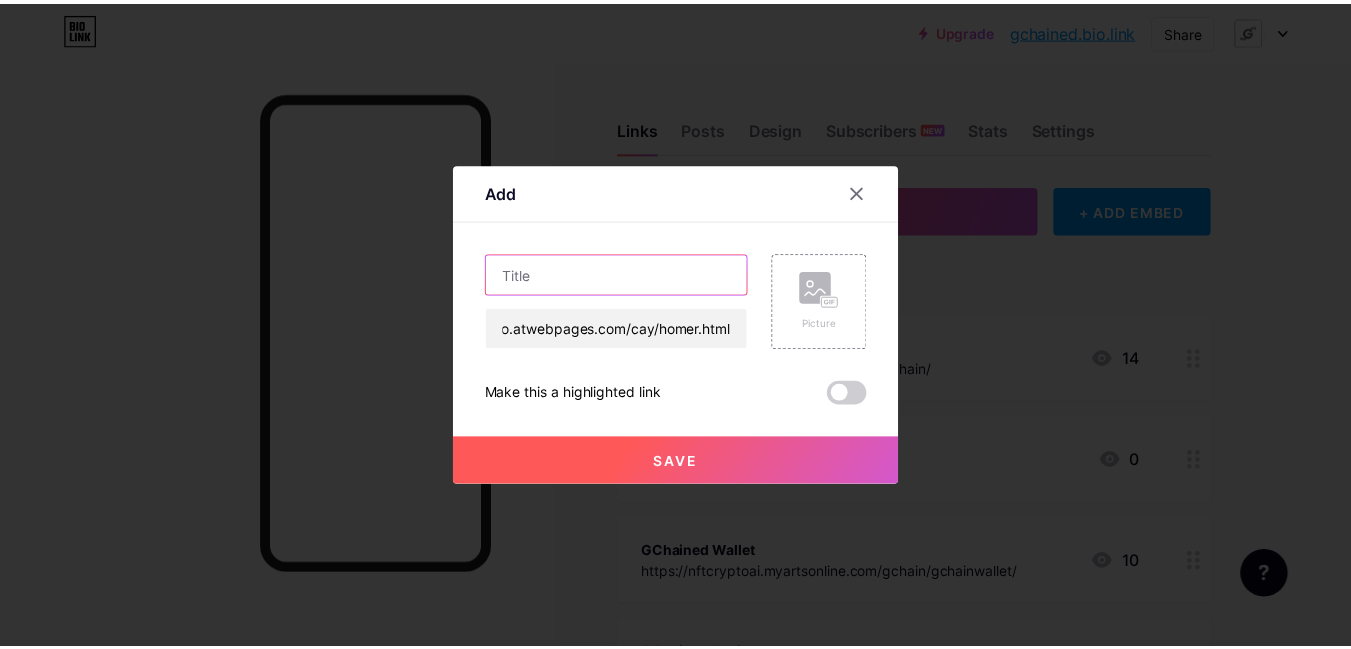 scroll, scrollTop: 0, scrollLeft: 0, axis: both 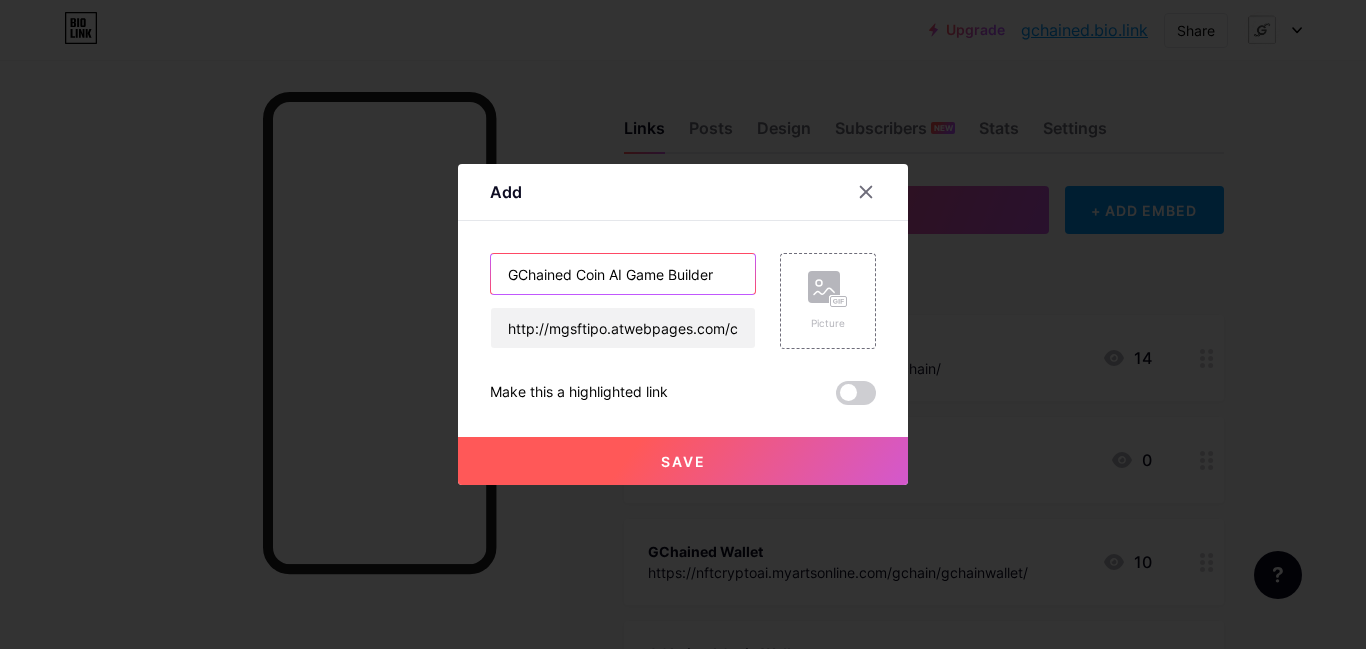 type on "GChained Coin AI Game Builder" 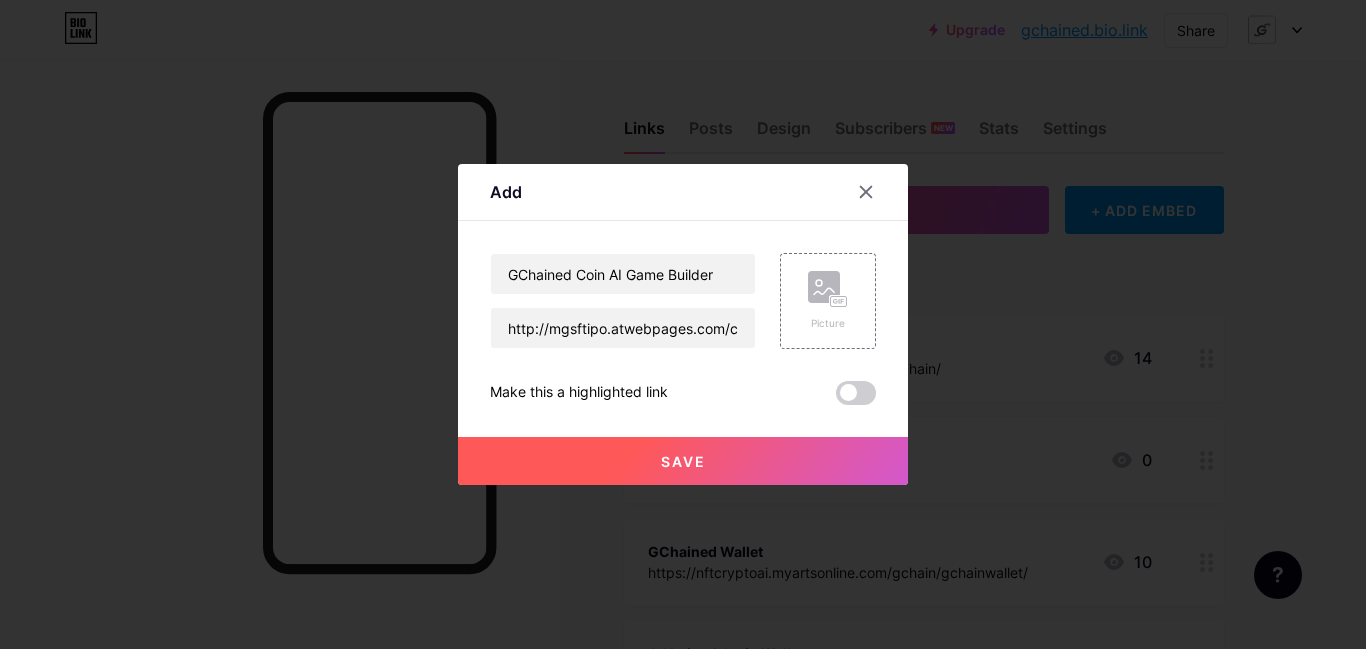click on "Save" at bounding box center (683, 461) 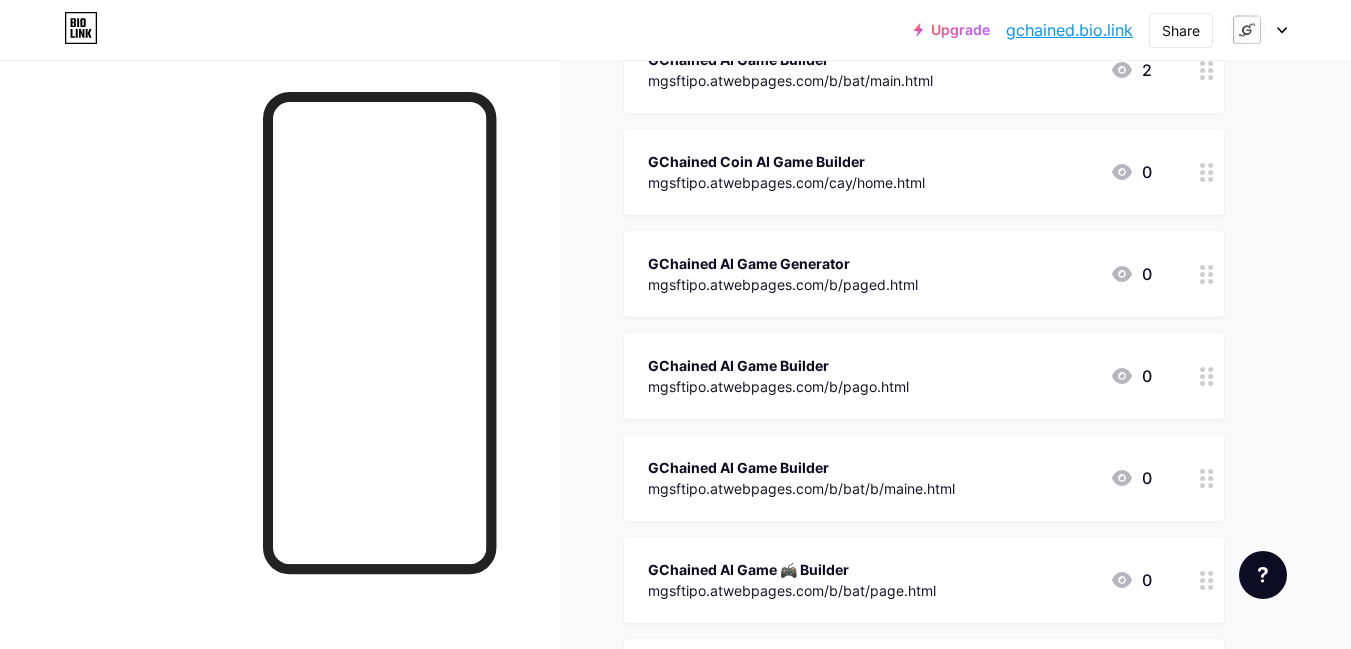 scroll, scrollTop: 9919, scrollLeft: 0, axis: vertical 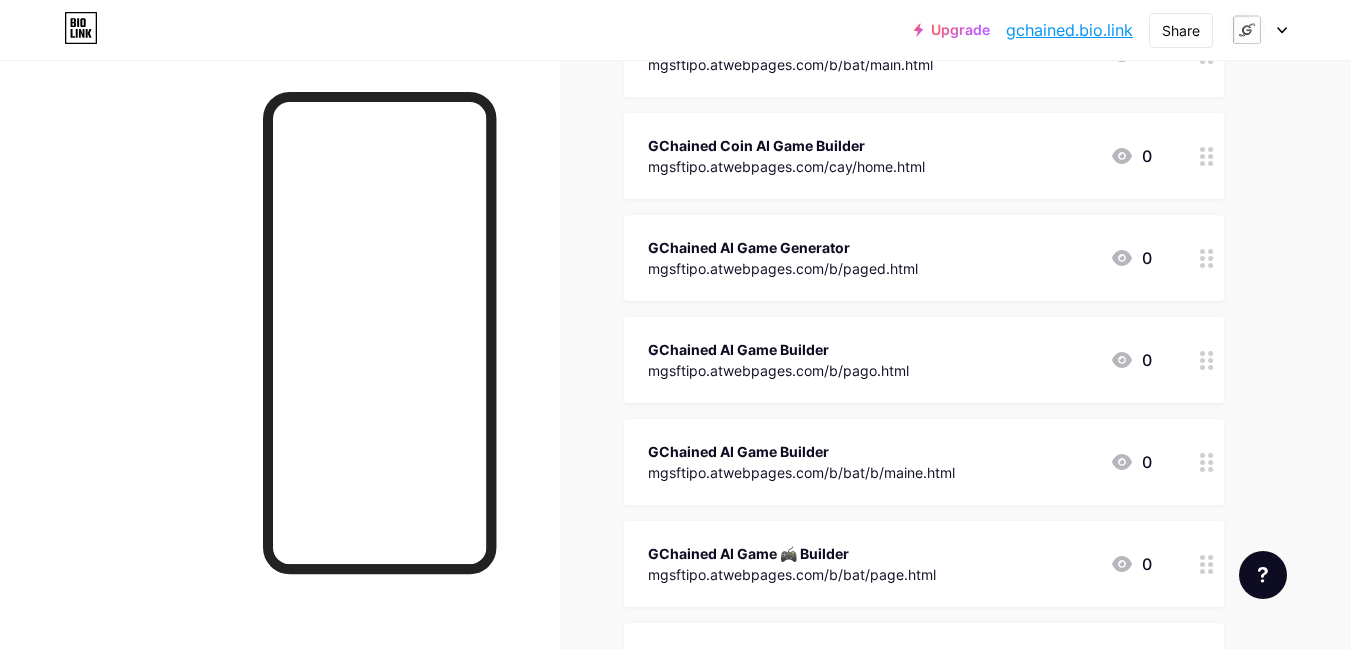 type 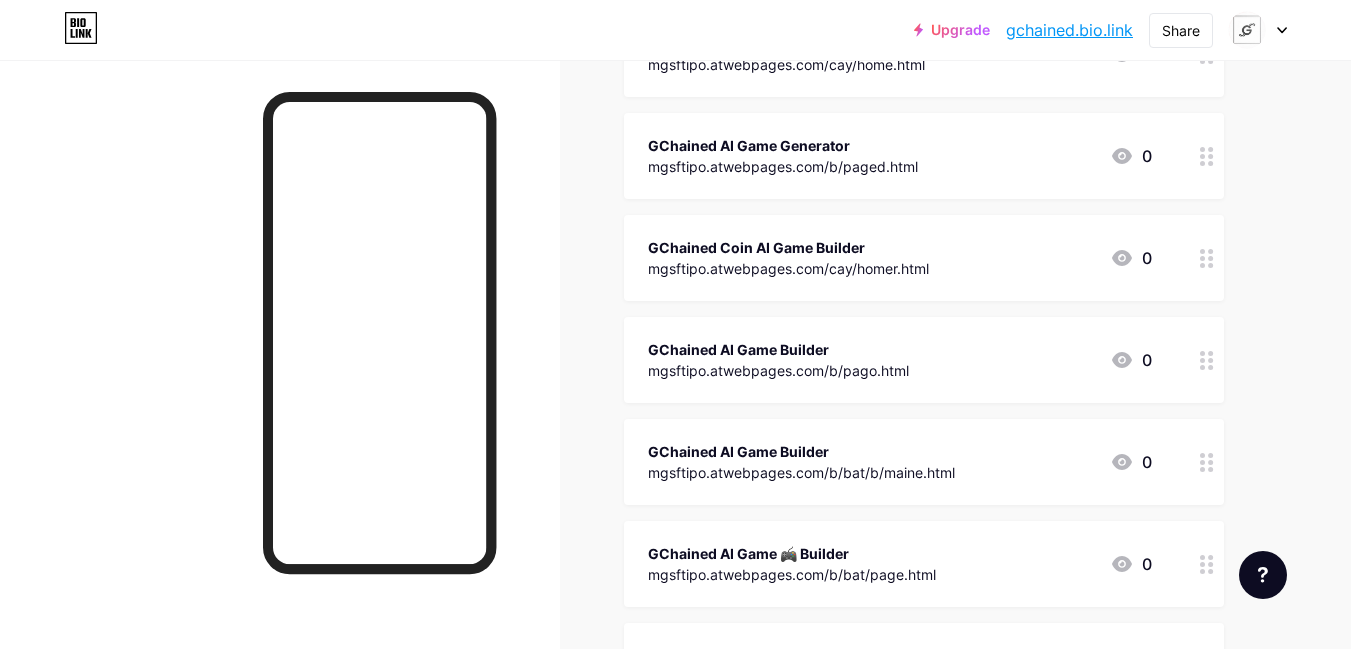 scroll, scrollTop: 311, scrollLeft: 0, axis: vertical 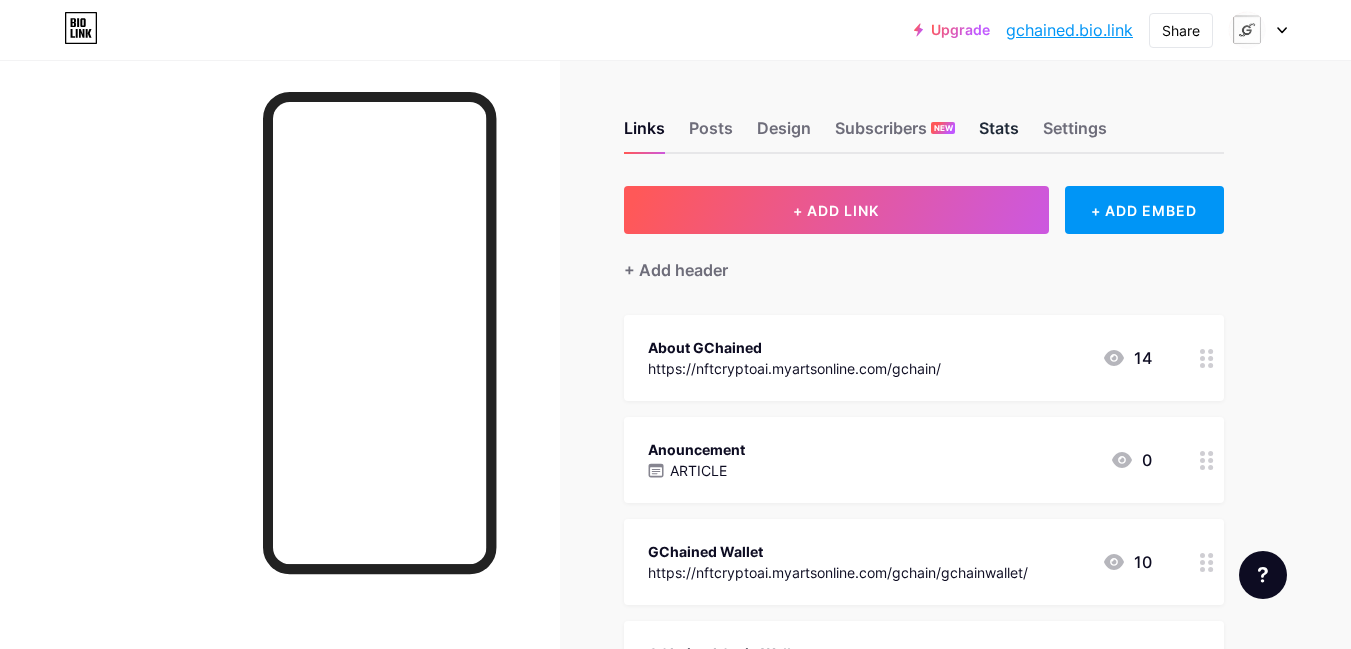 click on "Stats" at bounding box center [999, 134] 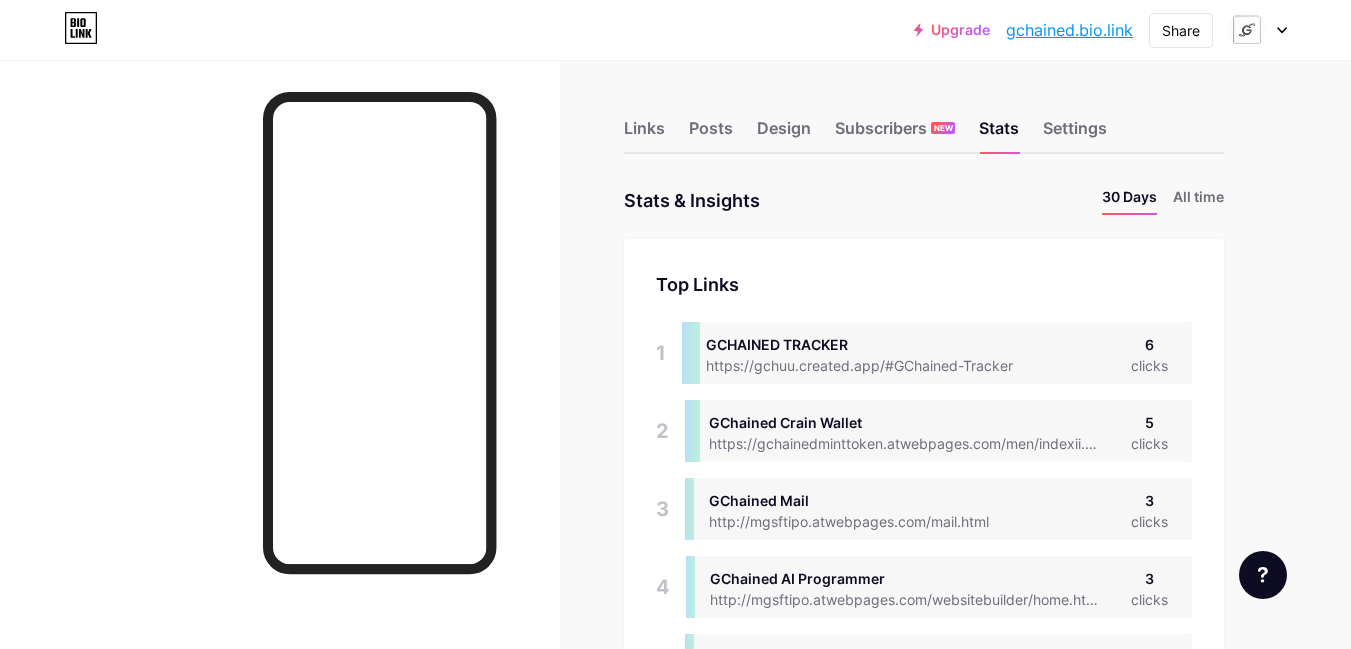 click on "Links
Posts
Design
Subscribers
NEW
Stats
Settings     Stats & Insights   Page Stats   30 Days
All
time
Top Links   Links   1   GCHAINED TRACKER   https://gchuu.created.app/#GChained-Tracker   6   clicks   2   GChained Crain Wallet   https://gchainedminttoken.atwebpages.com/men/indexii.html   5   clicks   3   GChained Mail   http://mgsftipo.atwebpages.com/mail.html   3   clicks   4   GChained AI Programmer   http://mgsftipo.atwebpages.com/websitebuilder/home.html   3   clicks   5   Marvell Paradise Perfume (MPP Coin)   https://new-project-1233.created.app/#marvell_paradise_perfumes   3   clicks   6   Boric Coin (BRC)   http://mgsftipo.atwebpages.com/boric/   3   clicks   7   Savvi AI   https://marvellgodsonwebsitework.on.drv.tw/Savvi.html   3   clicks   8   GChained AI website builder   http://mgsftipo.atwebpages.com/websitebuilder/land.html   3   clicks   9   CCC ($C3) Coin - GChained CheatSheet     3   clicks   10" at bounding box center [654, 4651] 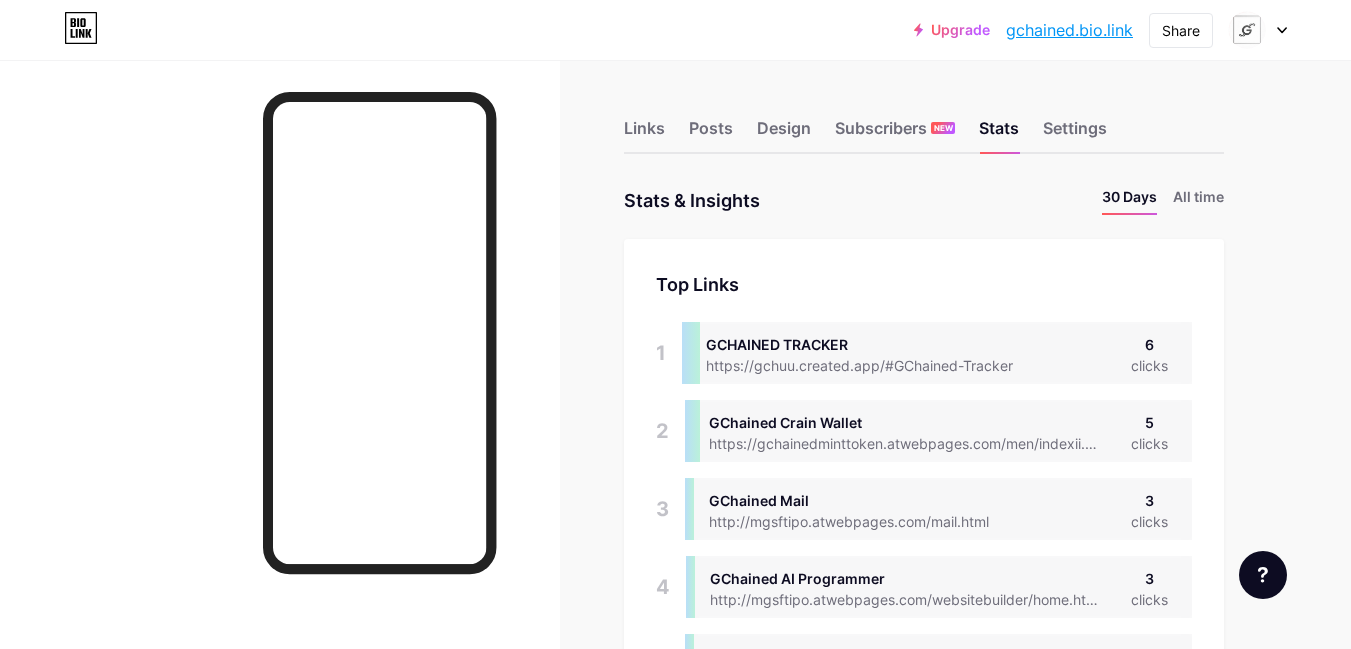 scroll, scrollTop: 3680, scrollLeft: 0, axis: vertical 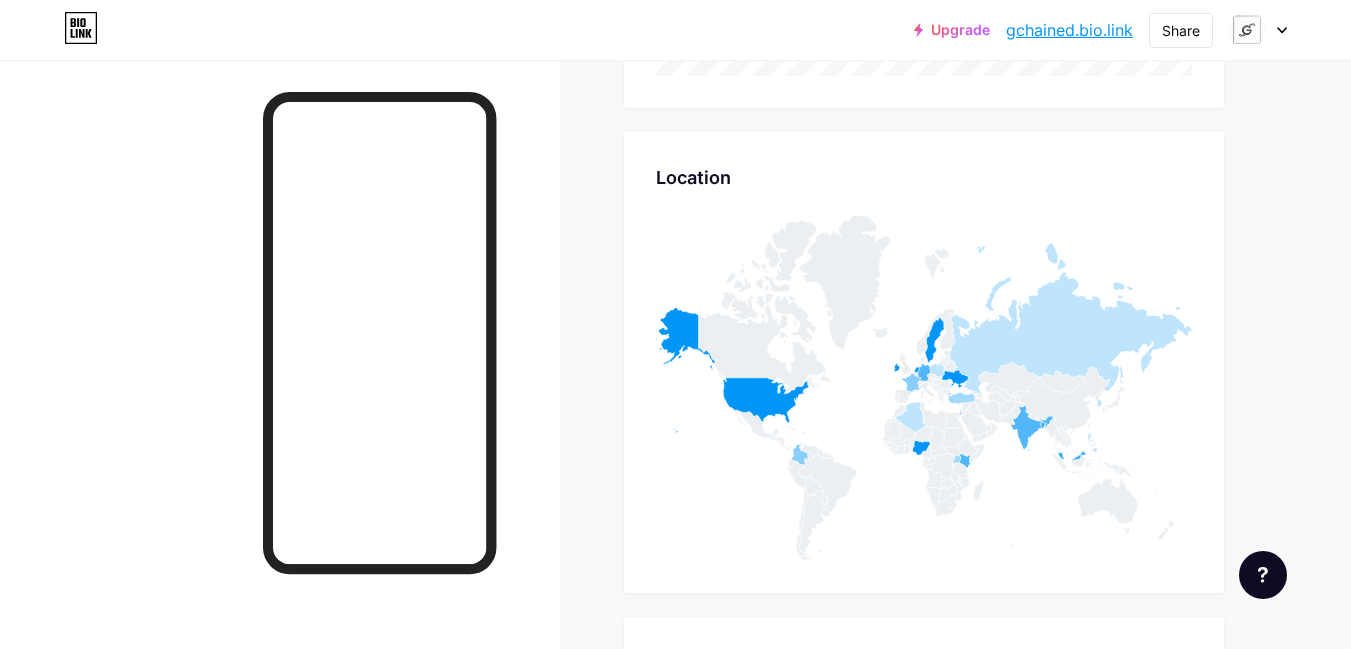click 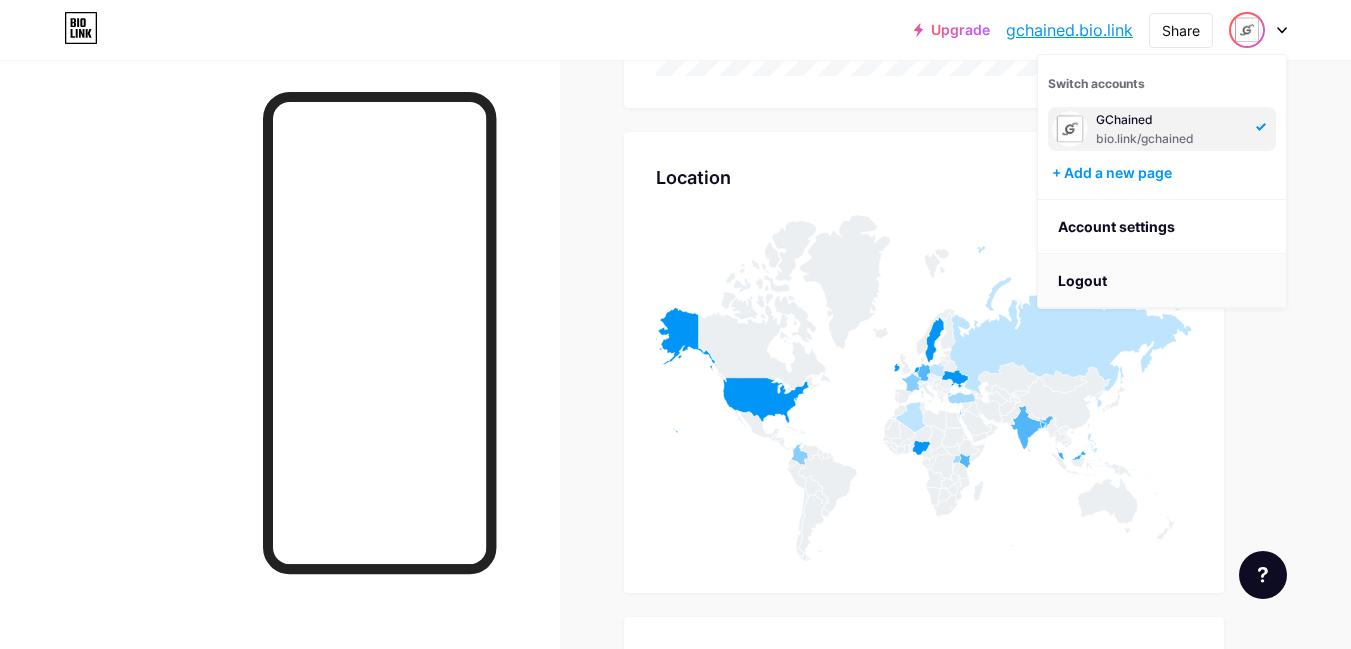 click on "Logout" at bounding box center [1162, 281] 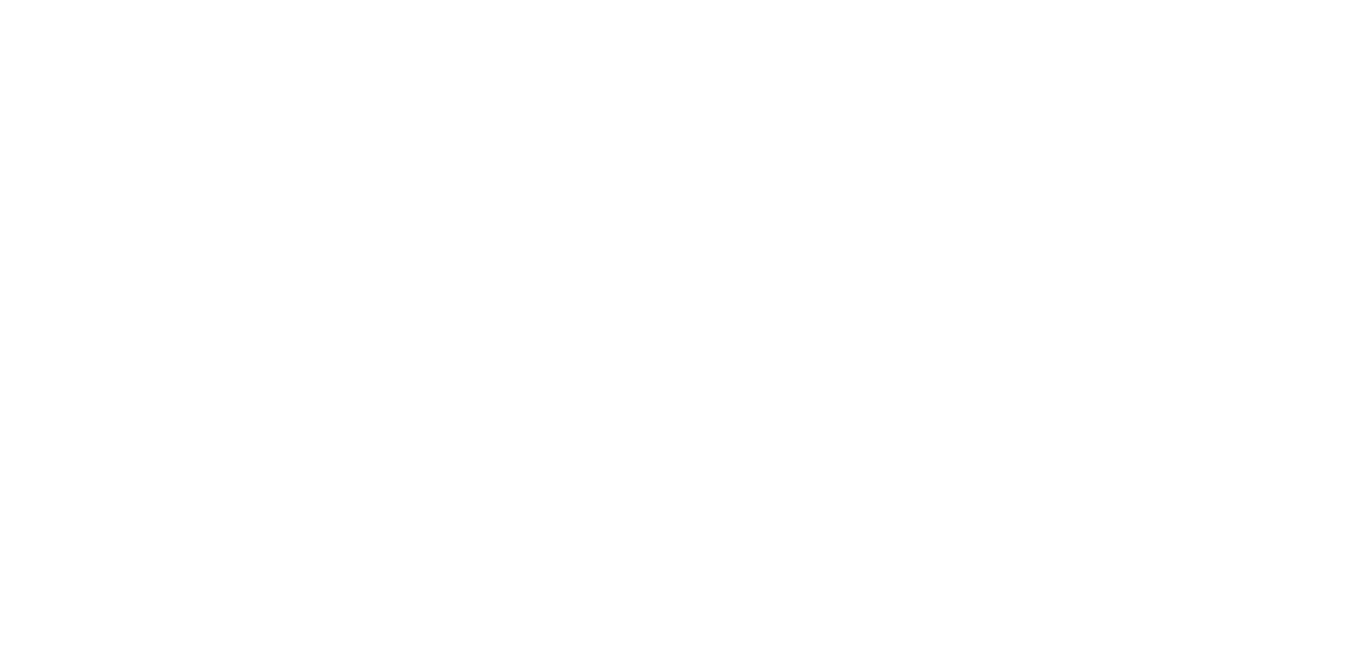 scroll, scrollTop: 0, scrollLeft: 0, axis: both 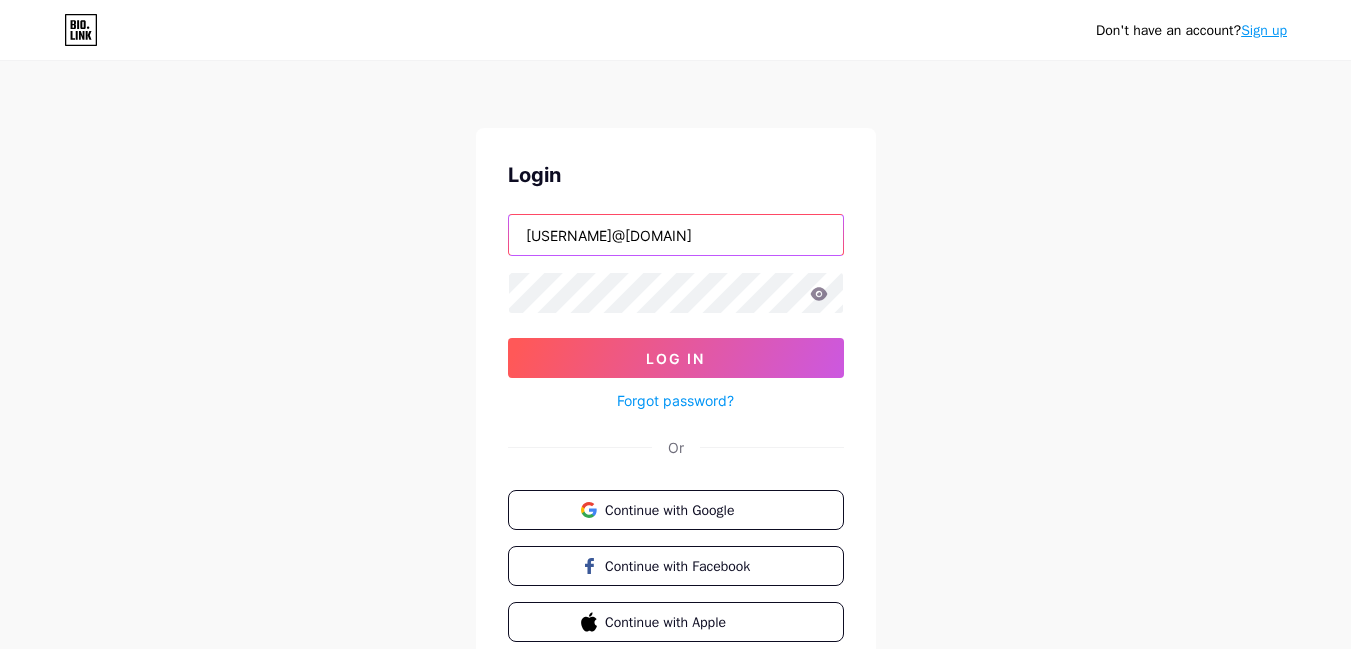 click on "[USERNAME]@[DOMAIN]" at bounding box center [676, 235] 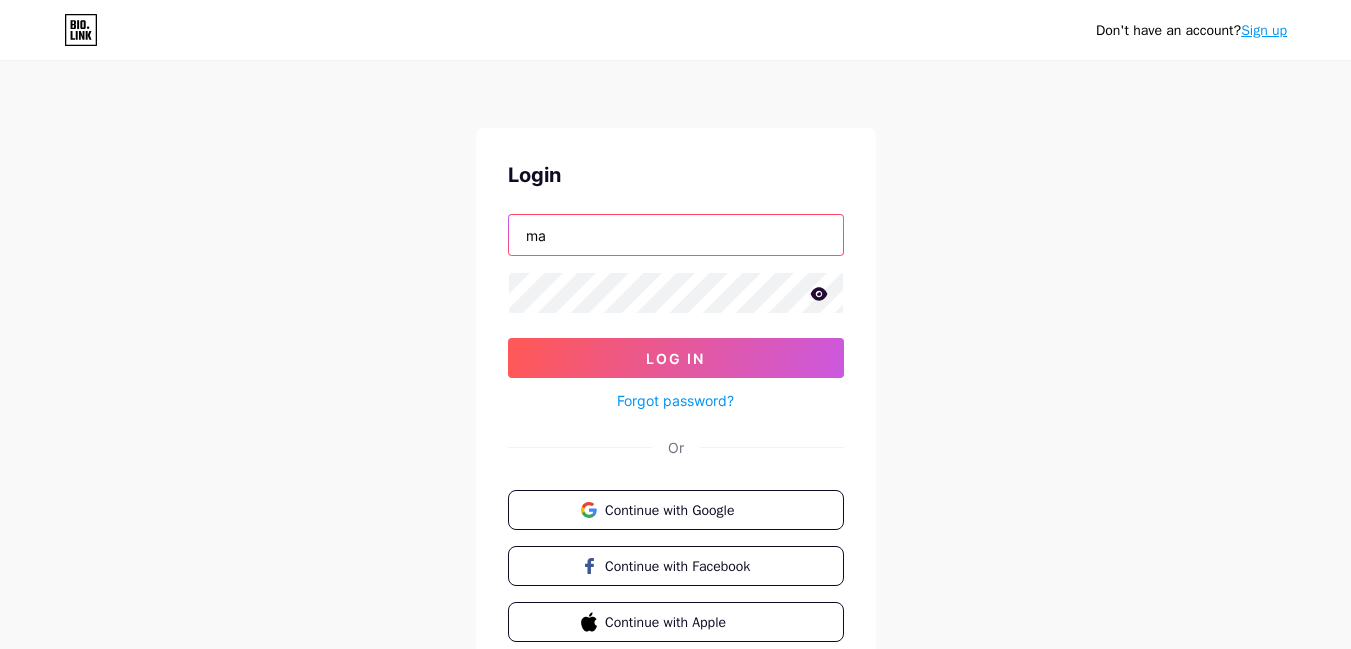 type on "[USERNAME]@[DOMAIN]" 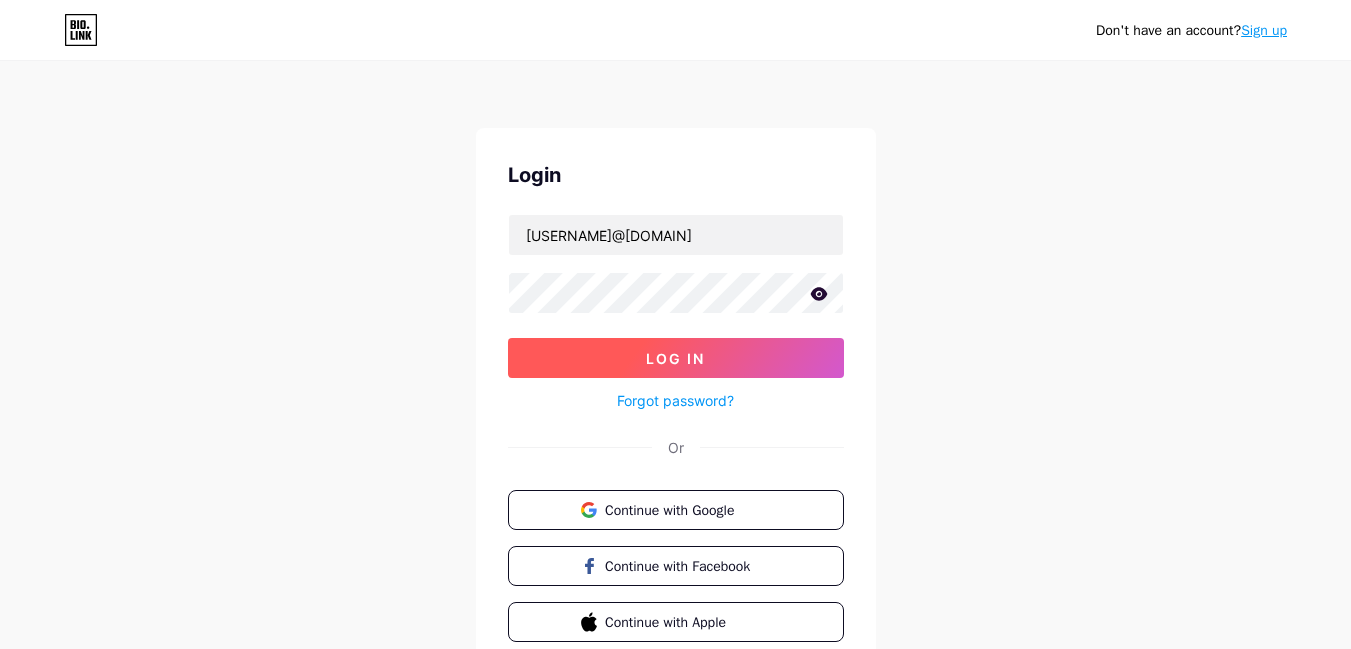 click on "Log In" at bounding box center (676, 358) 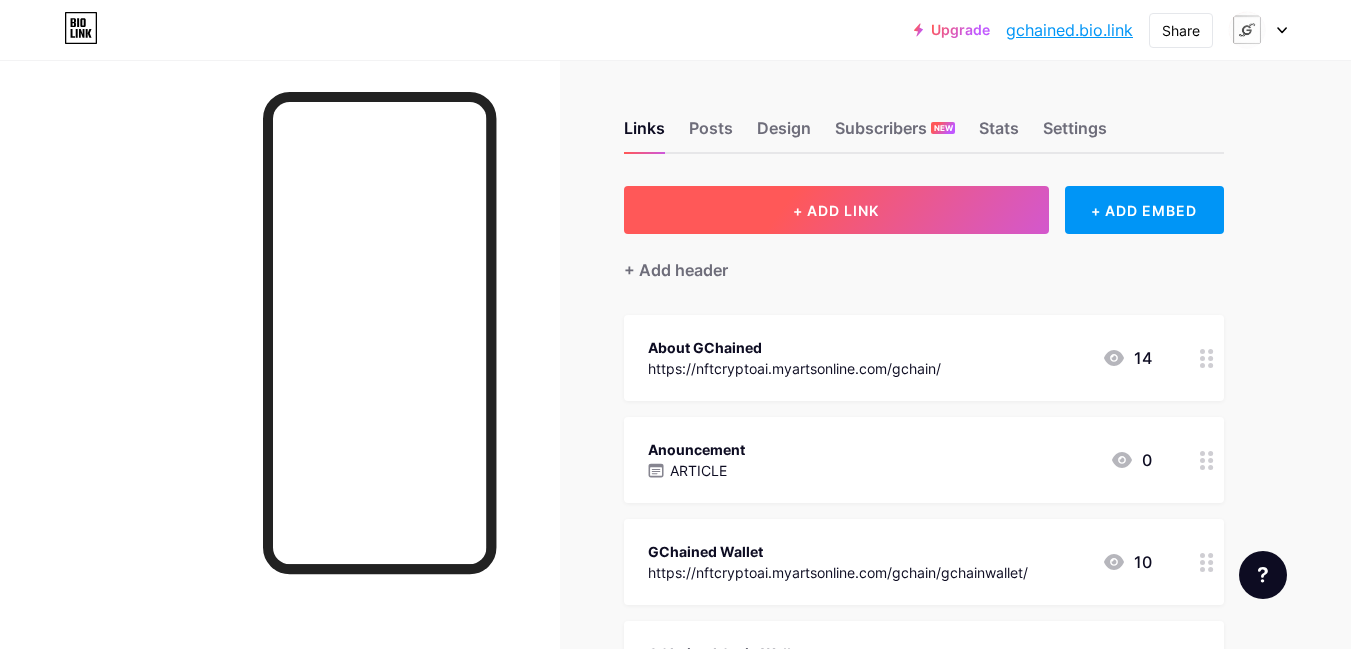 click on "+ ADD LINK" at bounding box center [836, 210] 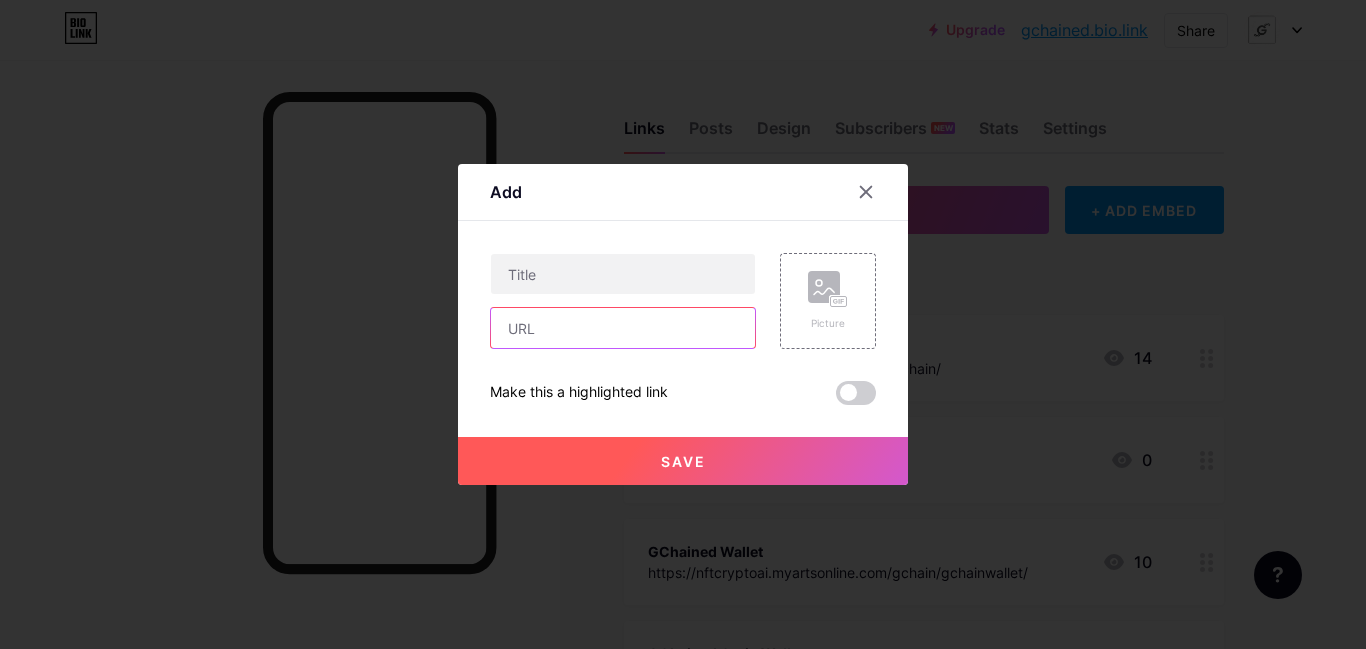 click at bounding box center (623, 328) 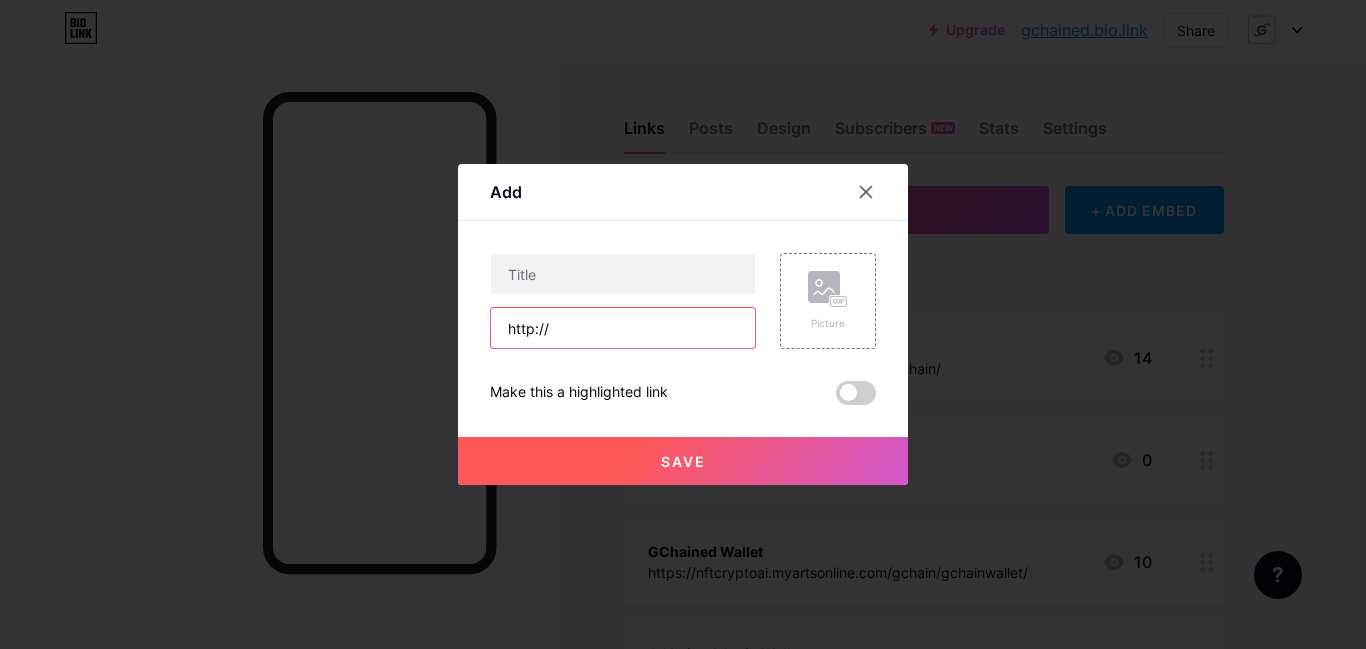 paste on "mgsftipo.atwebpages.com/cay/homes.html" 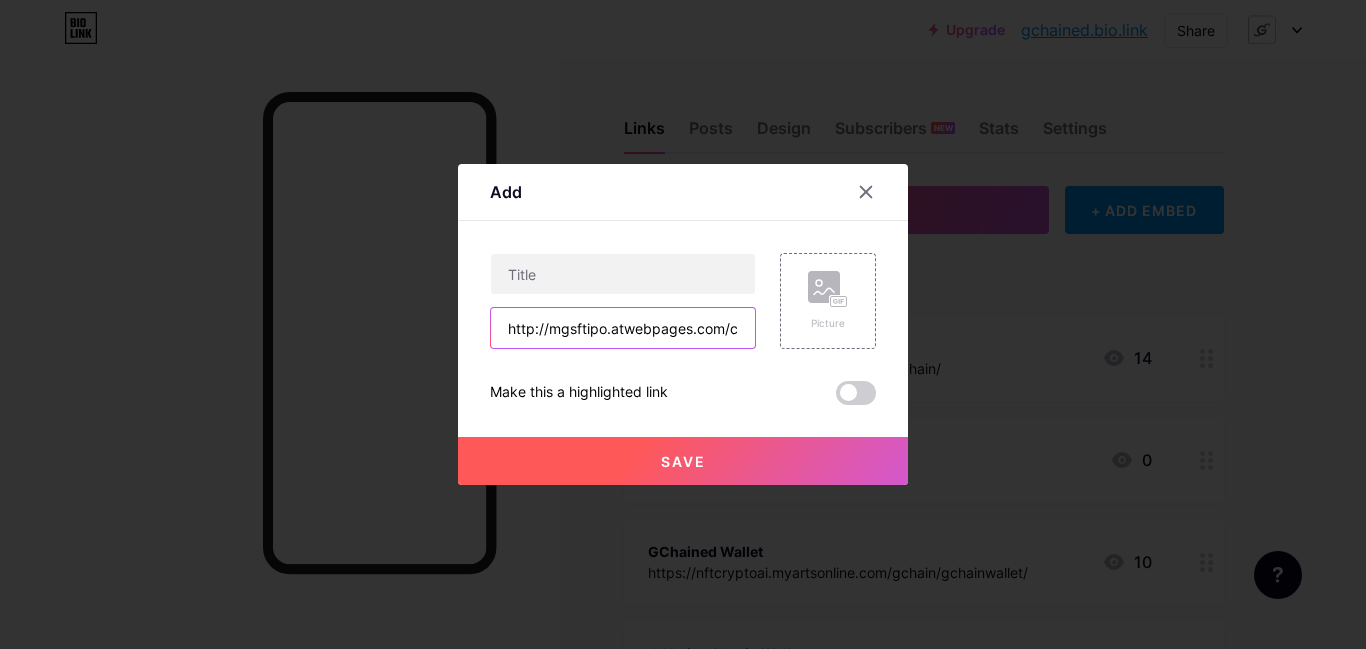 scroll, scrollTop: 0, scrollLeft: 96, axis: horizontal 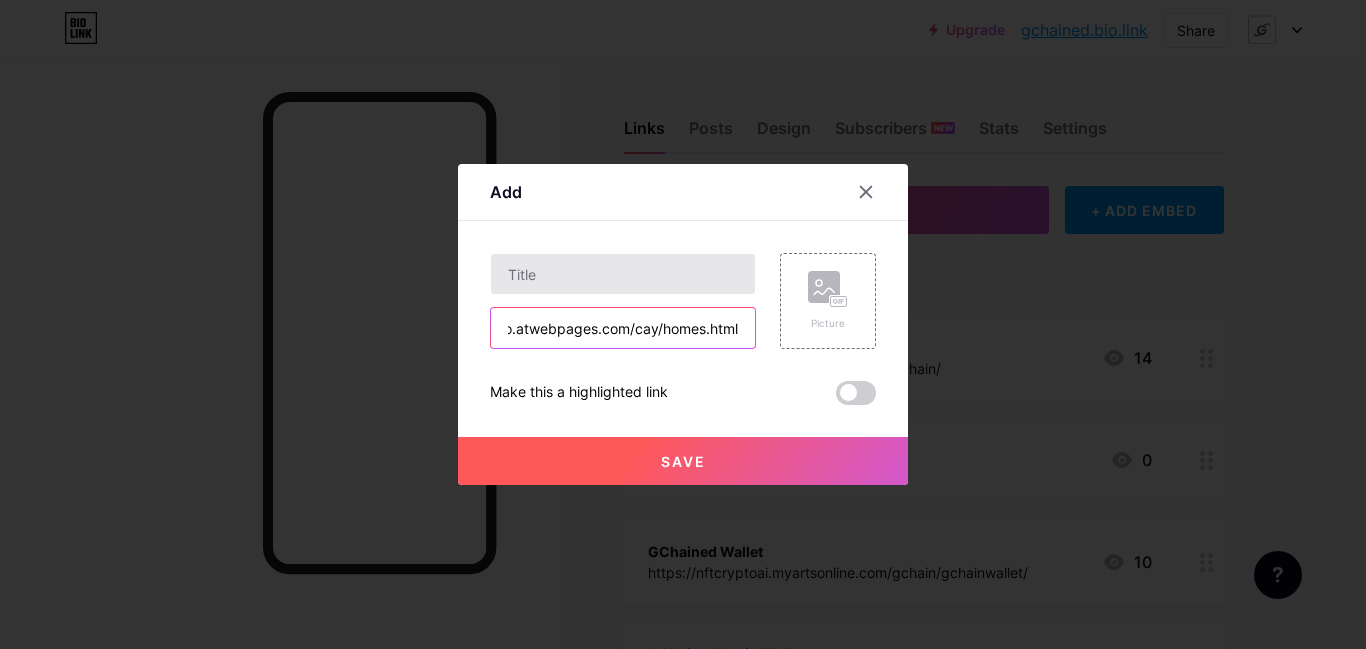 type on "http://mgsftipo.atwebpages.com/cay/homes.html" 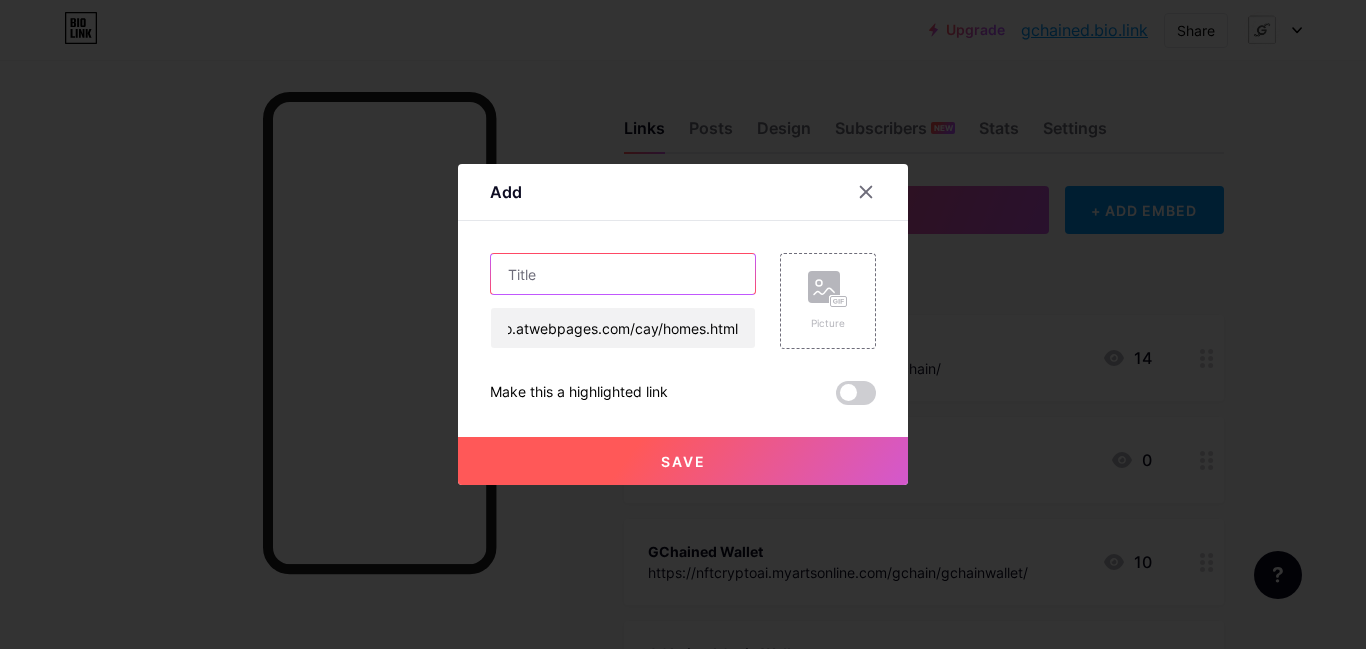 click at bounding box center (623, 274) 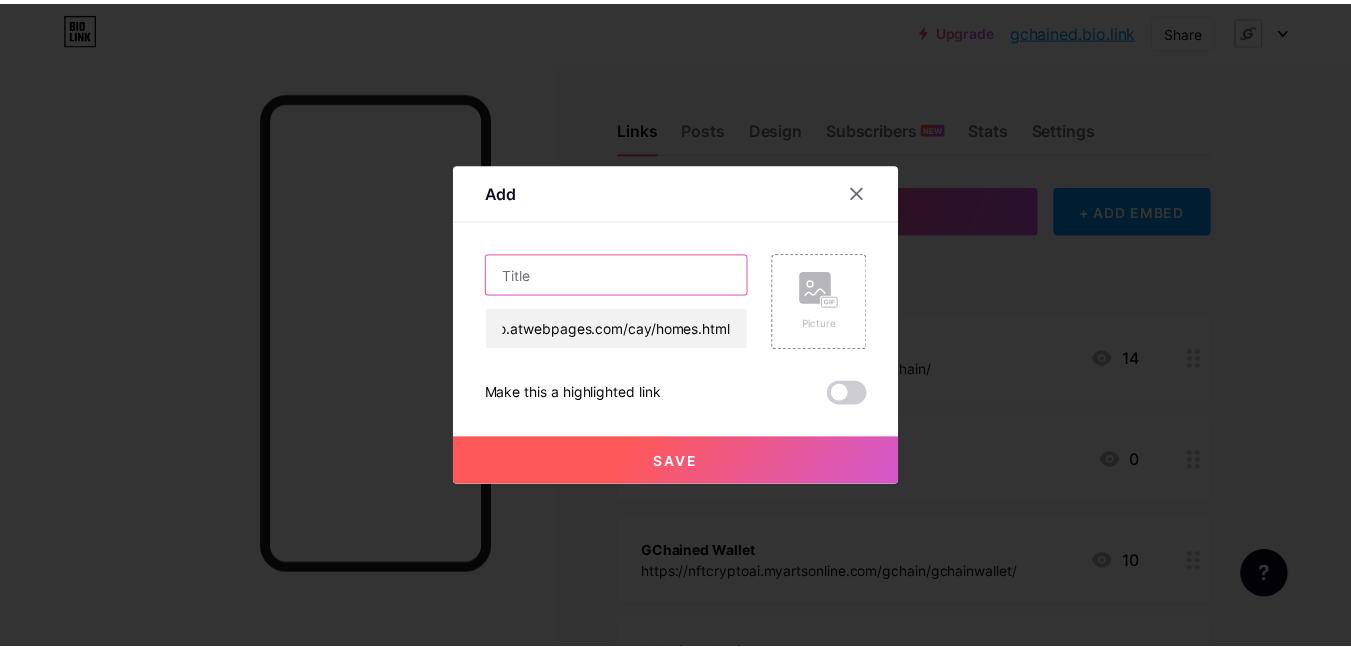 scroll, scrollTop: 0, scrollLeft: 0, axis: both 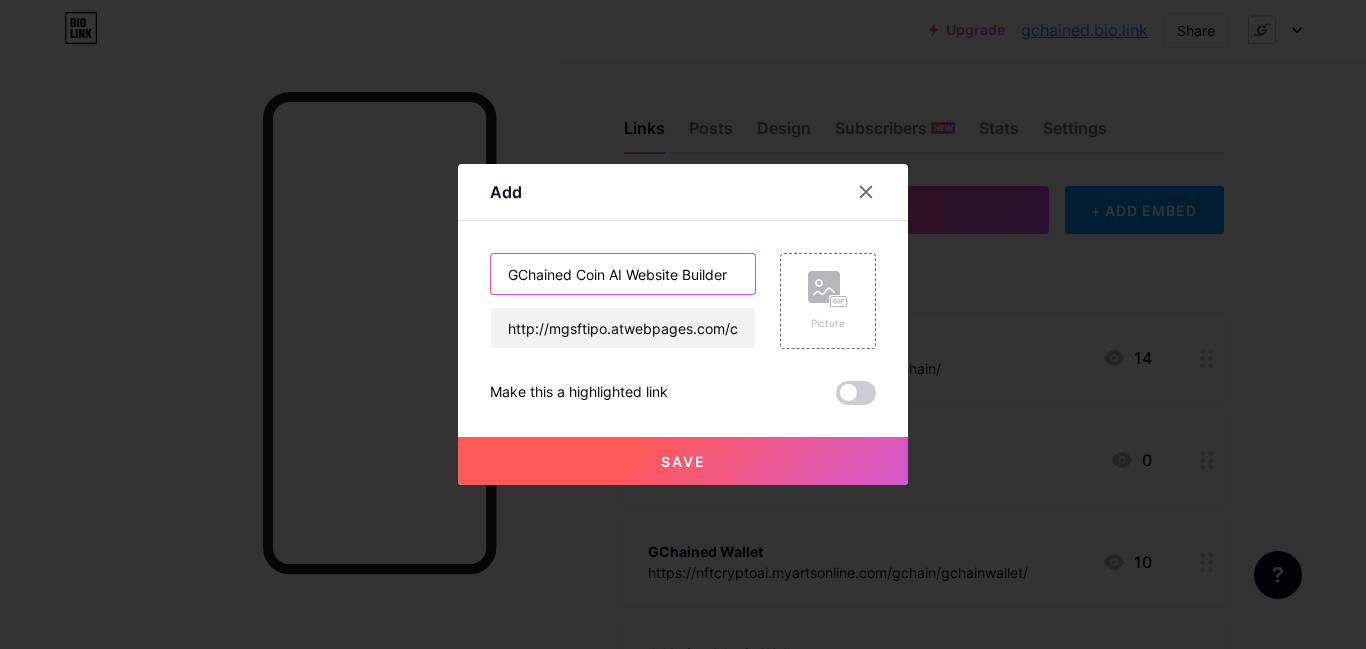 type on "GChained Coin AI Website Builder" 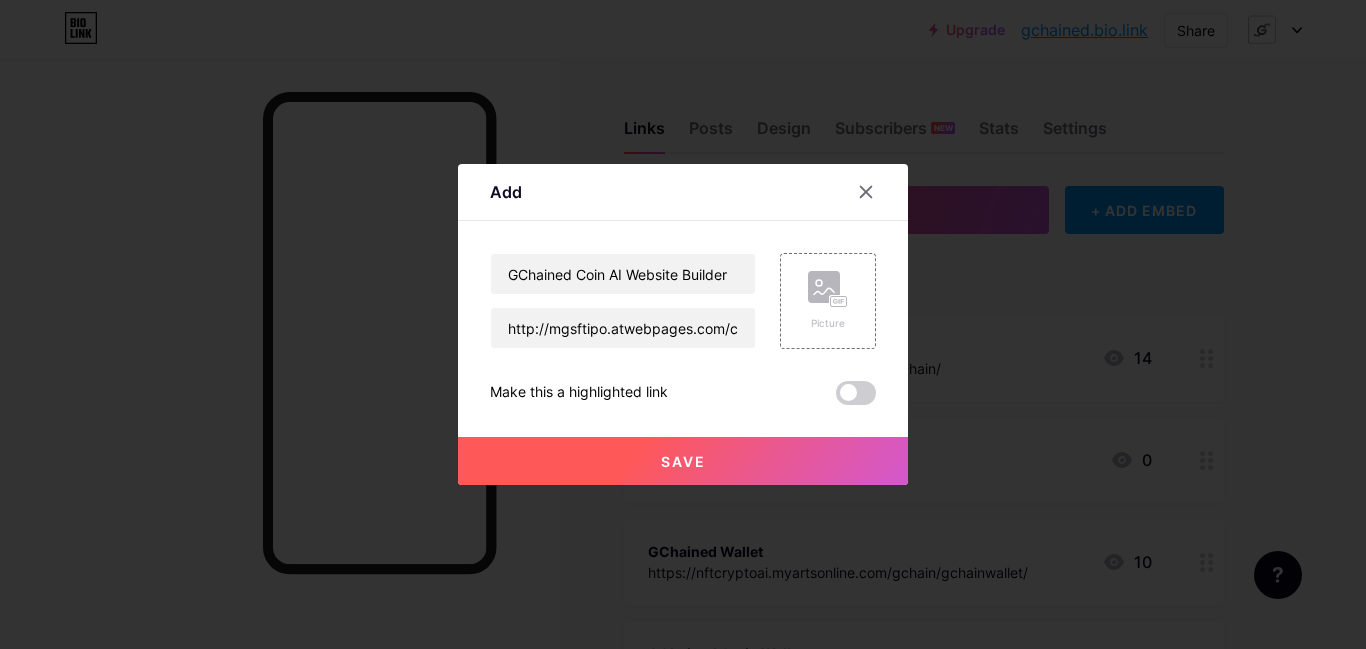 click on "Save" at bounding box center [683, 461] 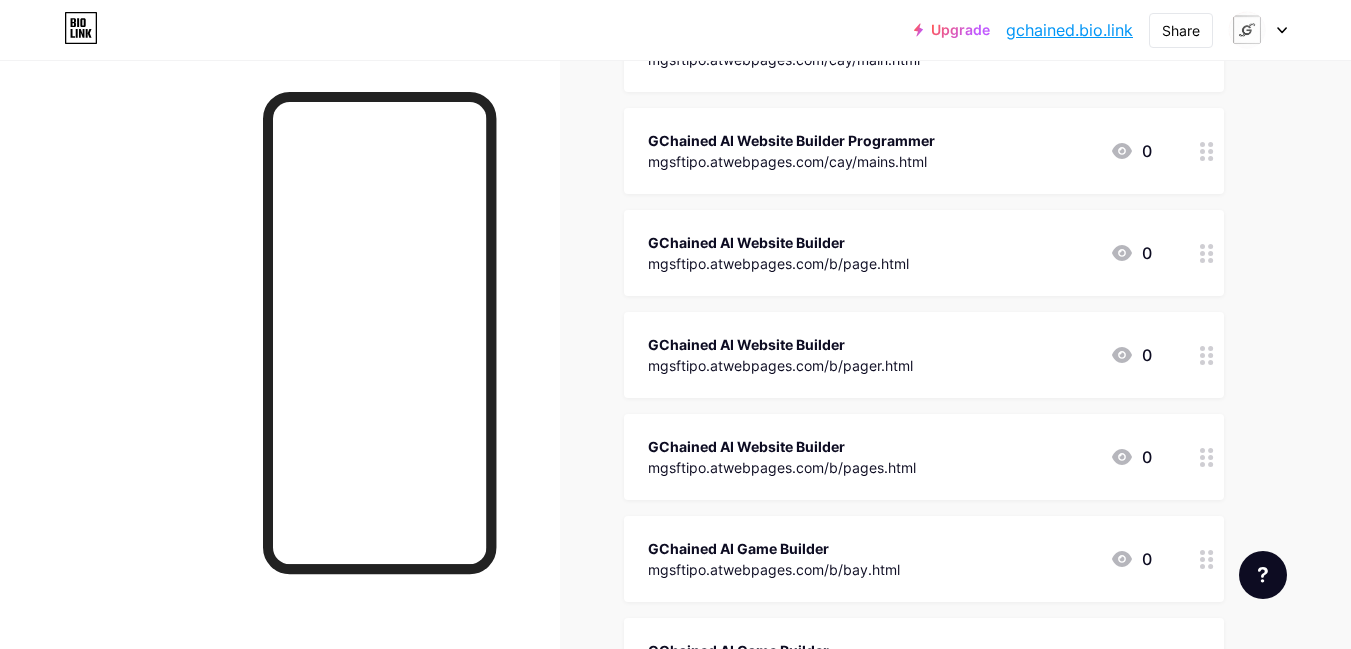 scroll, scrollTop: 9030, scrollLeft: 0, axis: vertical 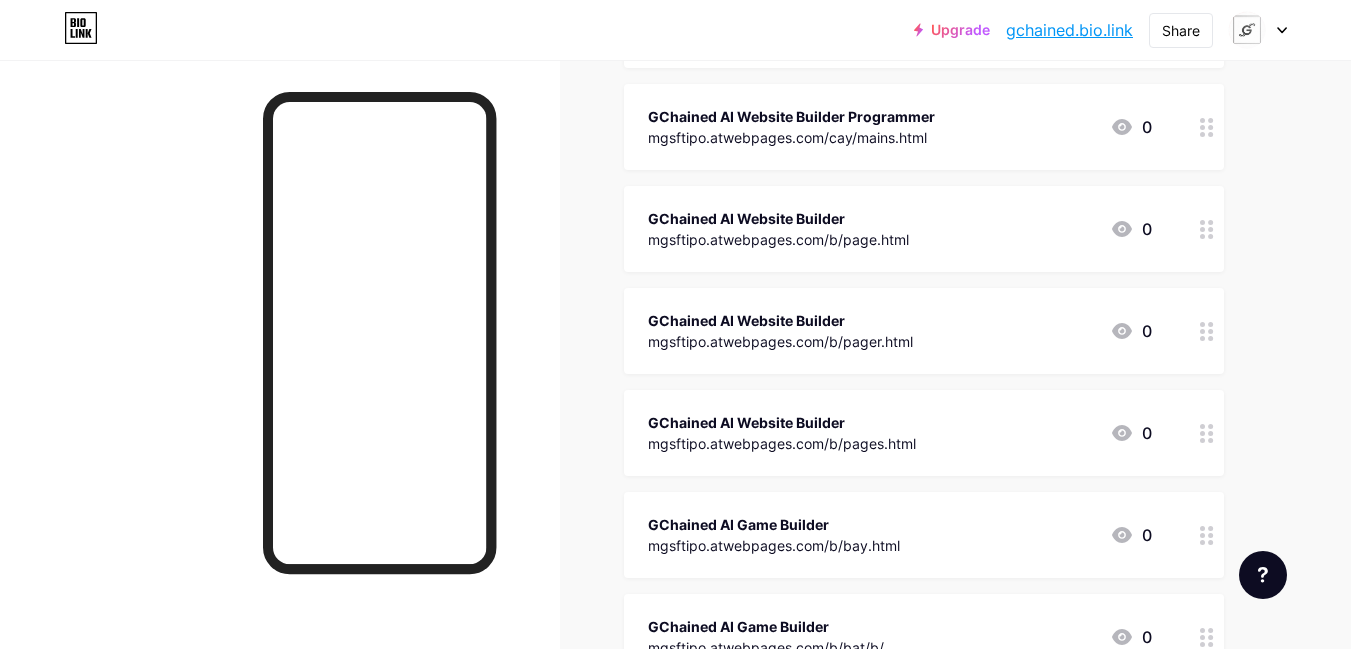type 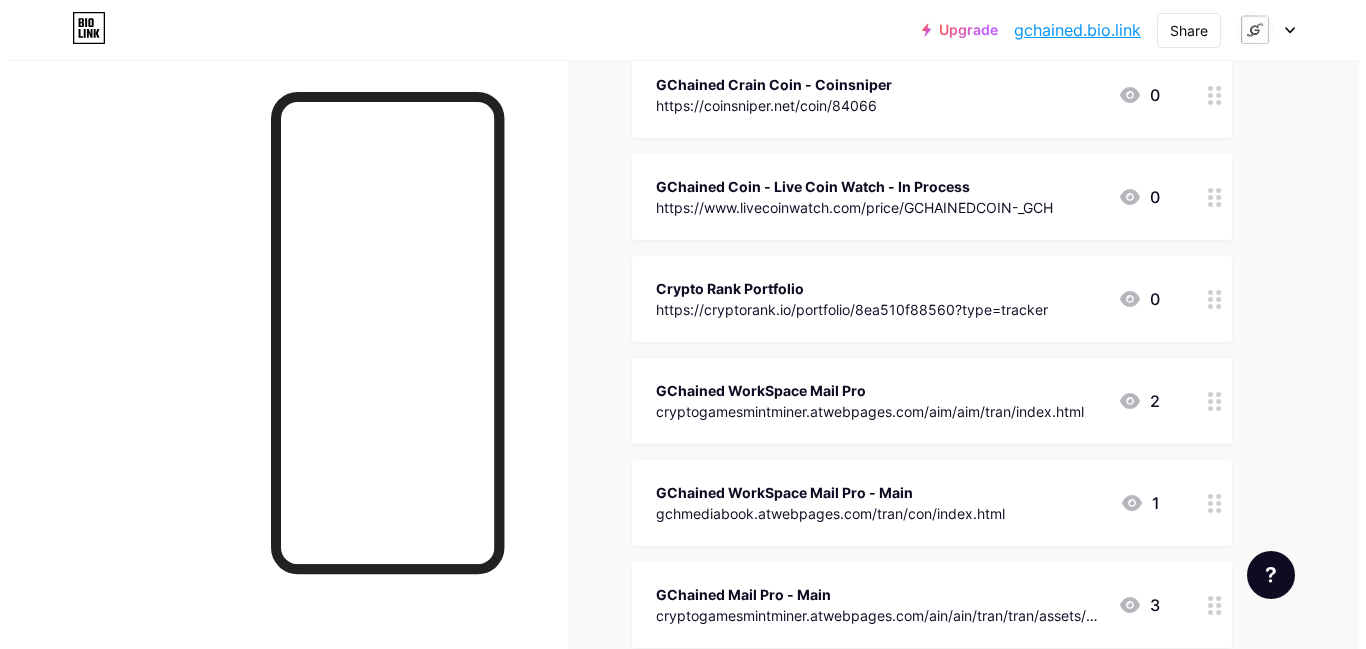 scroll, scrollTop: 0, scrollLeft: 0, axis: both 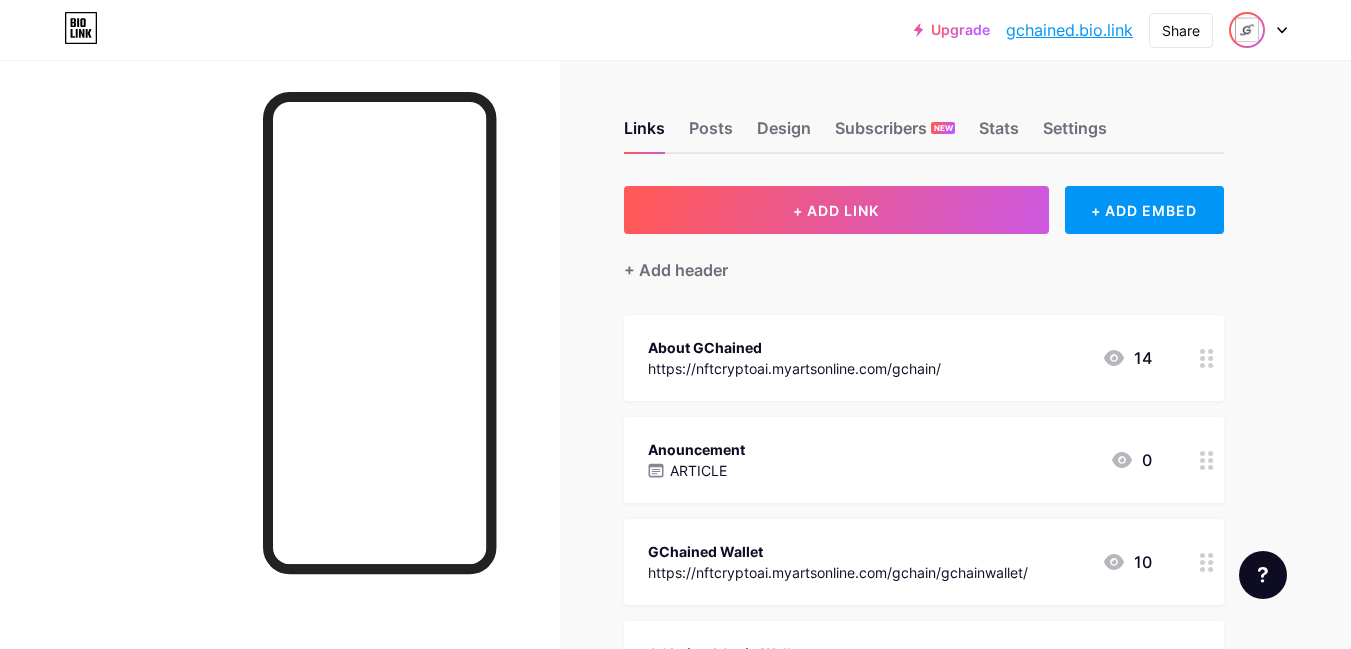 click at bounding box center (1247, 30) 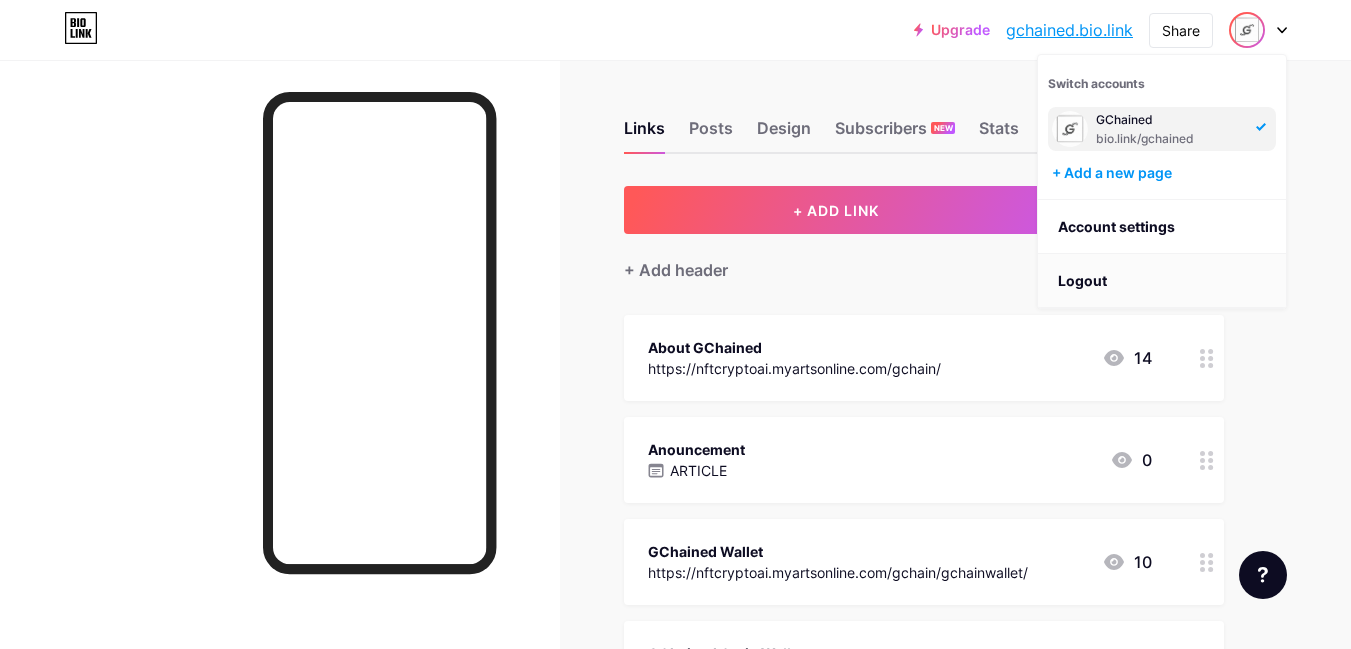 click on "Logout" at bounding box center [1162, 281] 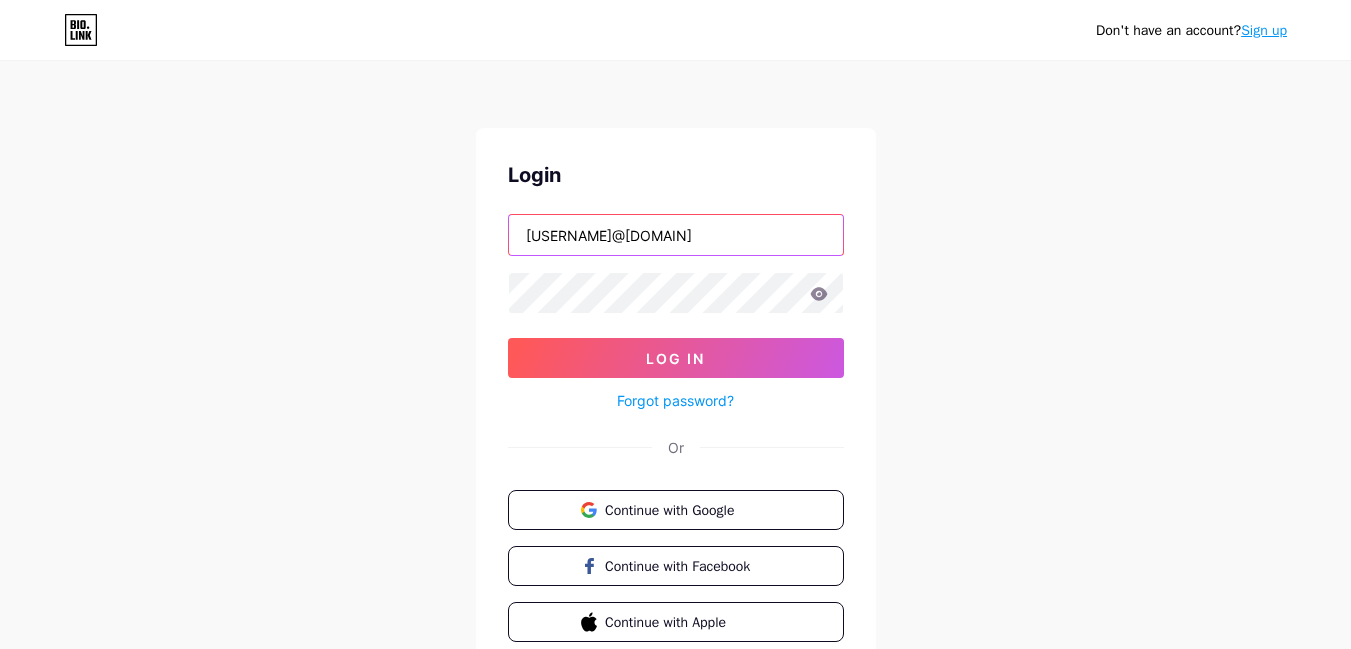 click on "[USERNAME]@[DOMAIN]" at bounding box center [676, 235] 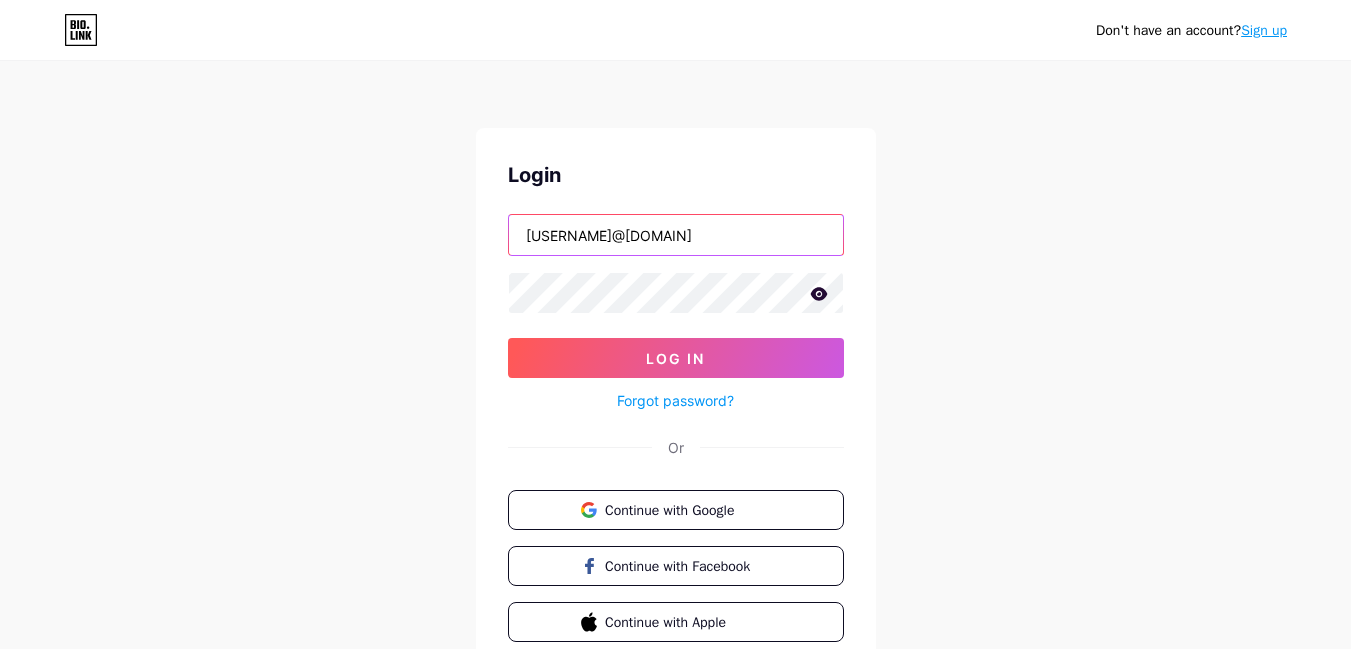 click on "[USERNAME]@[DOMAIN]" at bounding box center (676, 235) 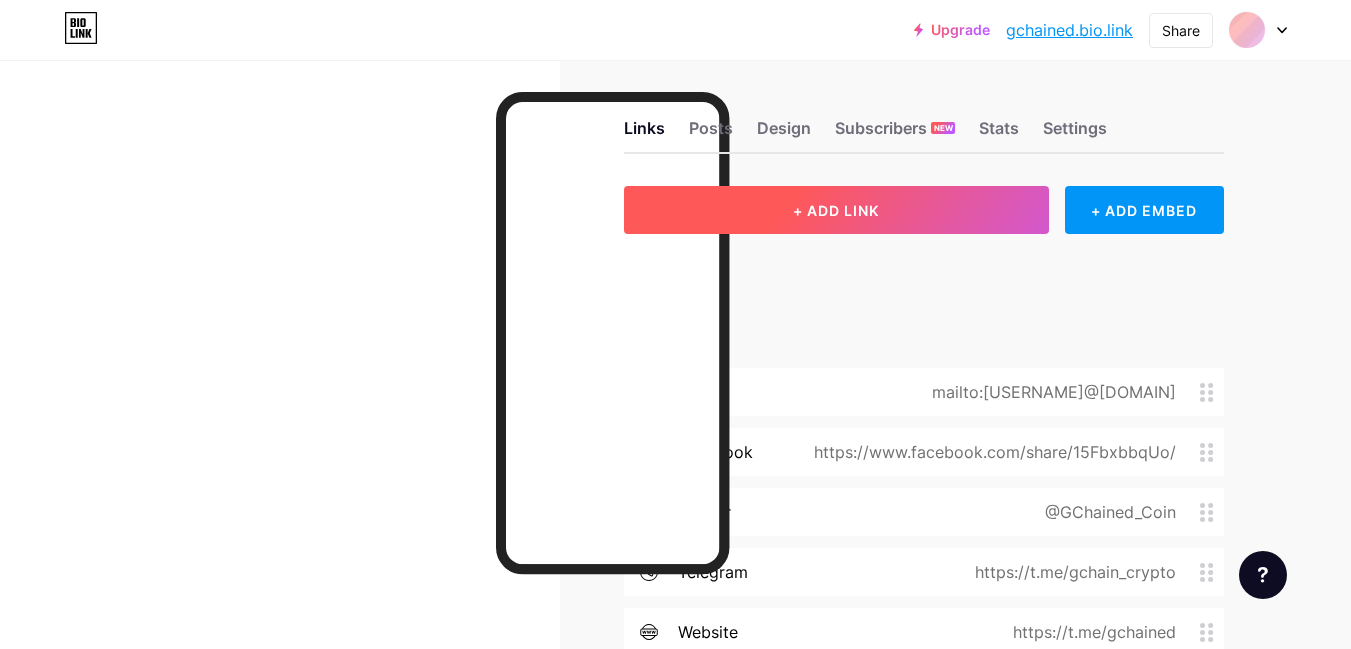 click on "+ ADD LINK" at bounding box center [836, 210] 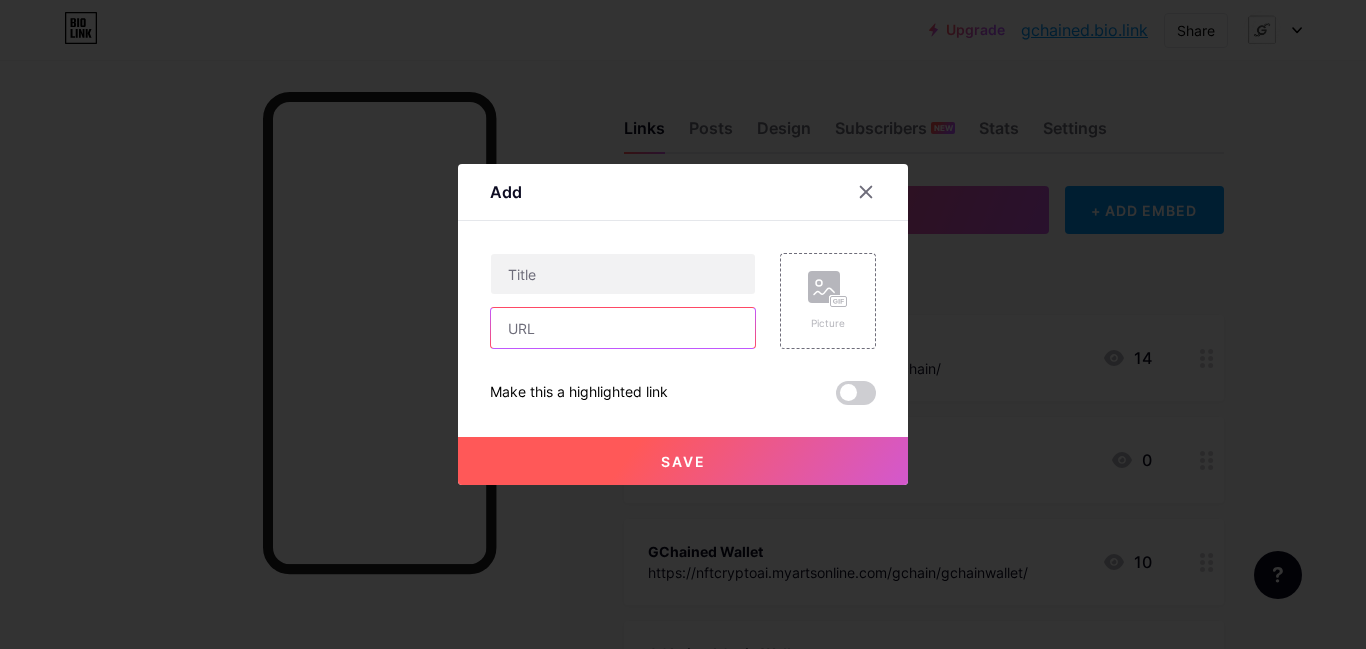click at bounding box center [623, 328] 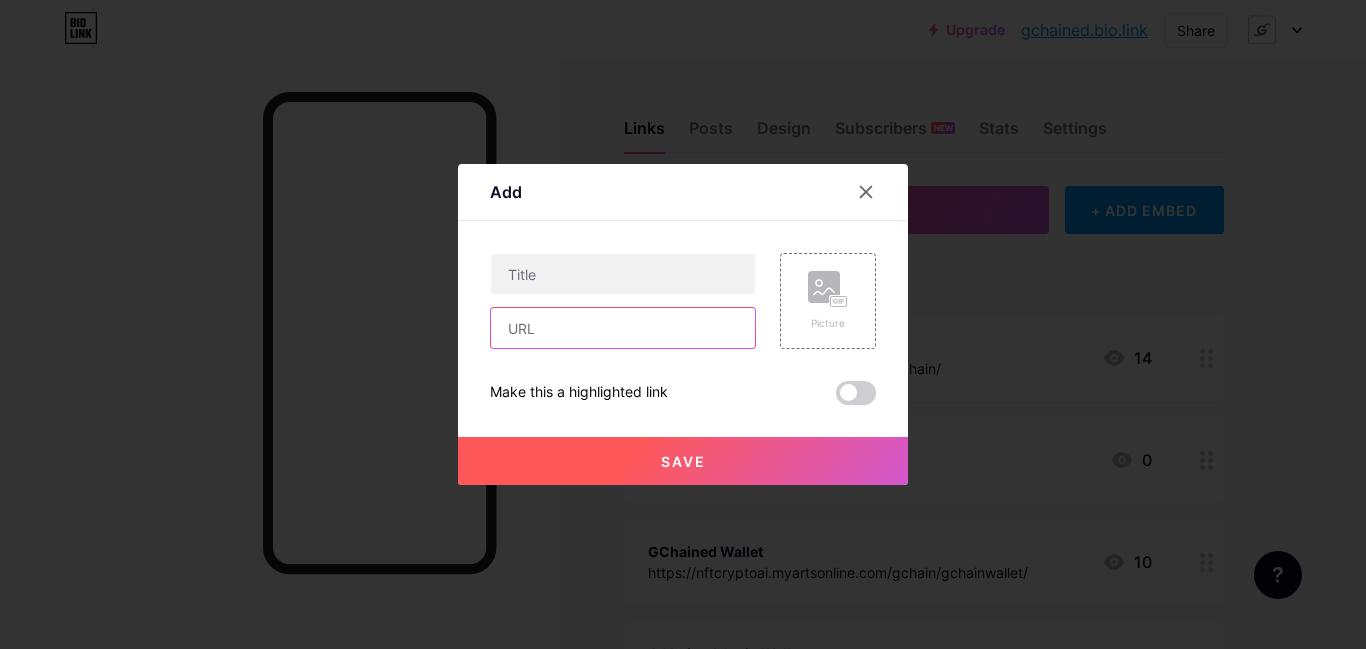 paste on "https://elegant-url-shortener-with-2433.created.app/#gchained" 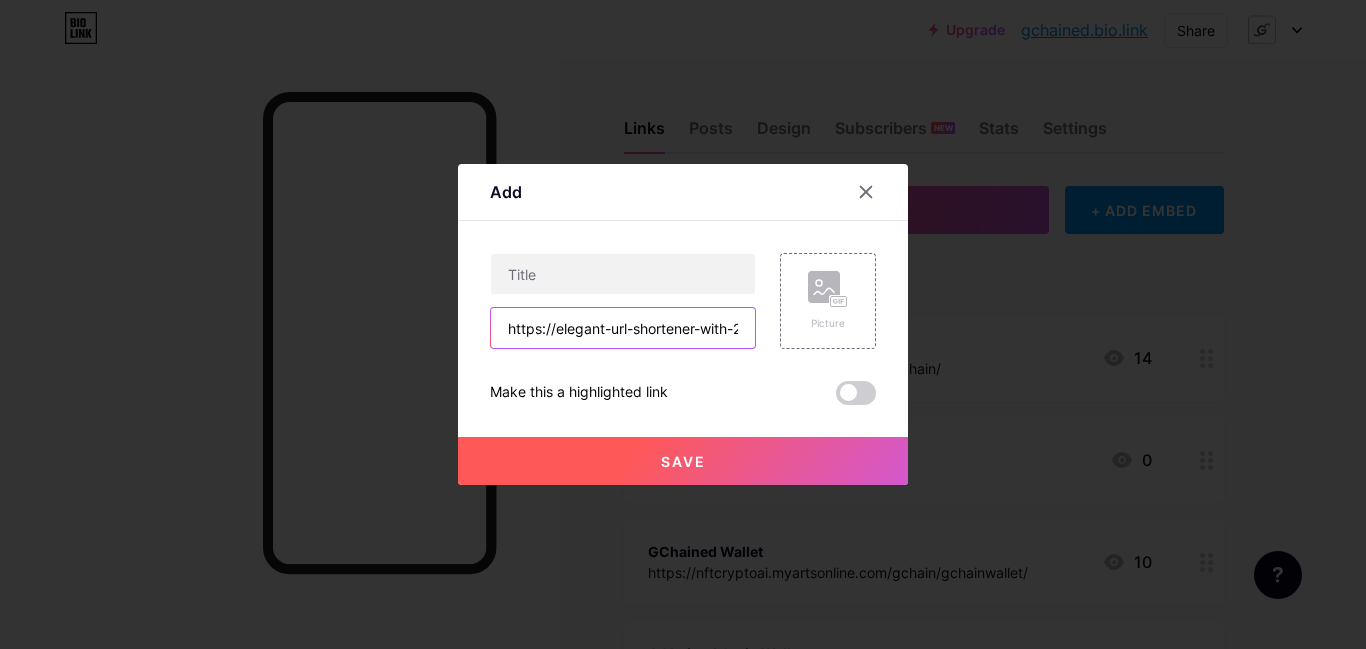 scroll, scrollTop: 0, scrollLeft: 194, axis: horizontal 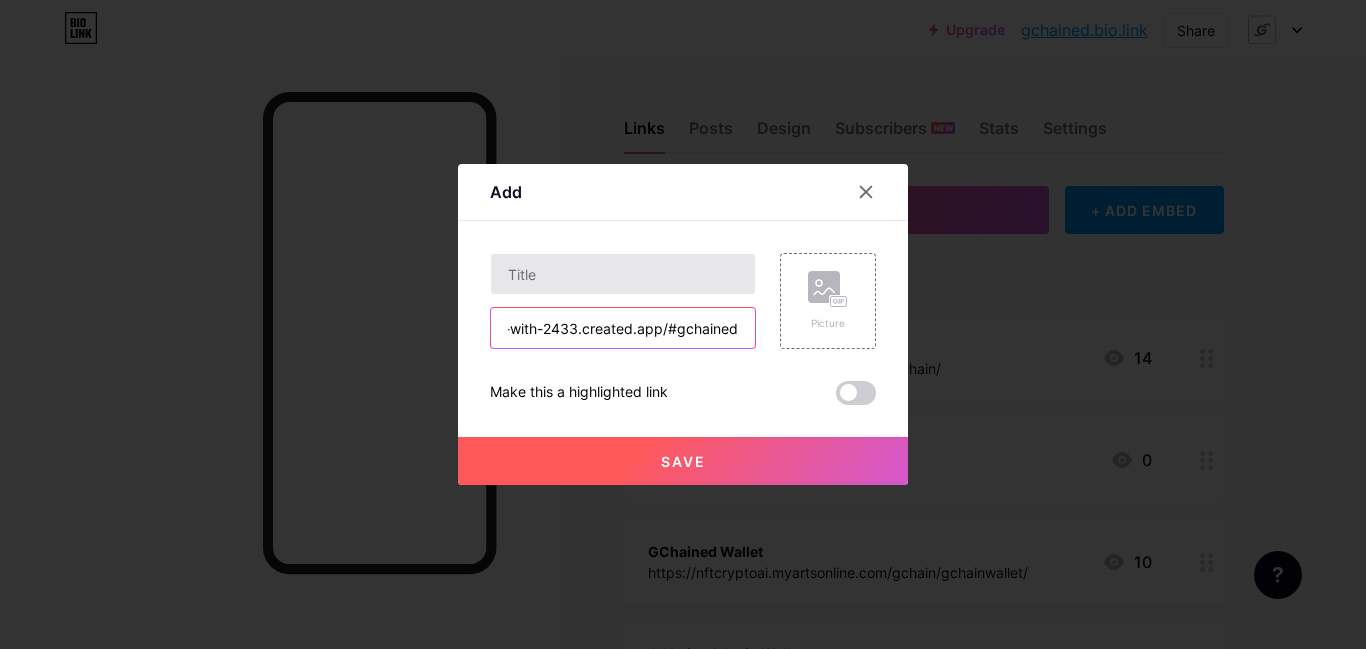 type on "https://elegant-url-shortener-with-2433.created.app/#gchained" 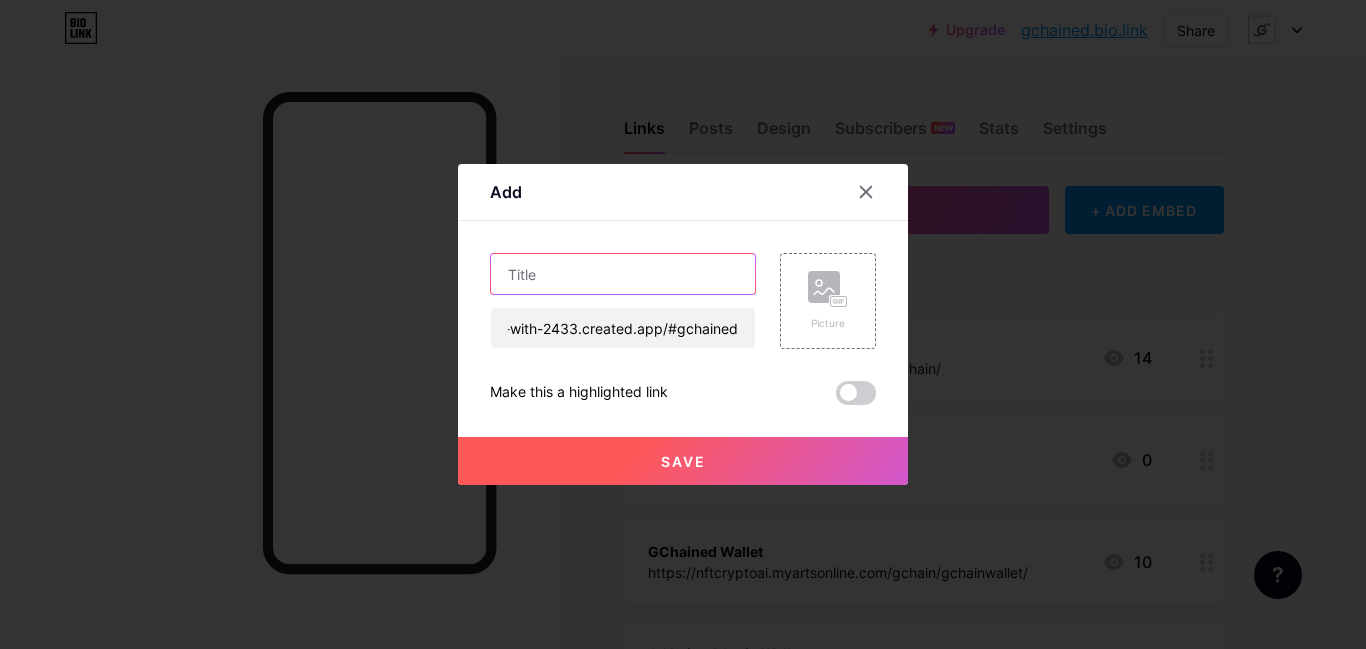 click at bounding box center [623, 274] 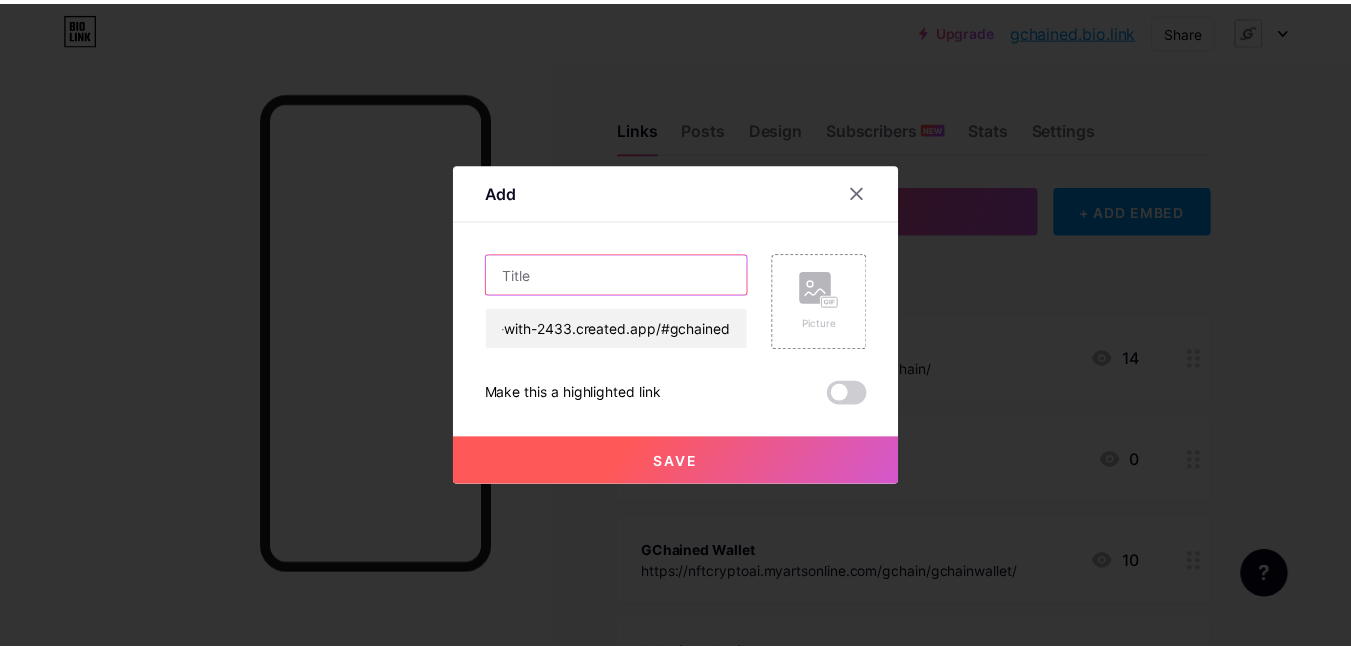 scroll, scrollTop: 0, scrollLeft: 0, axis: both 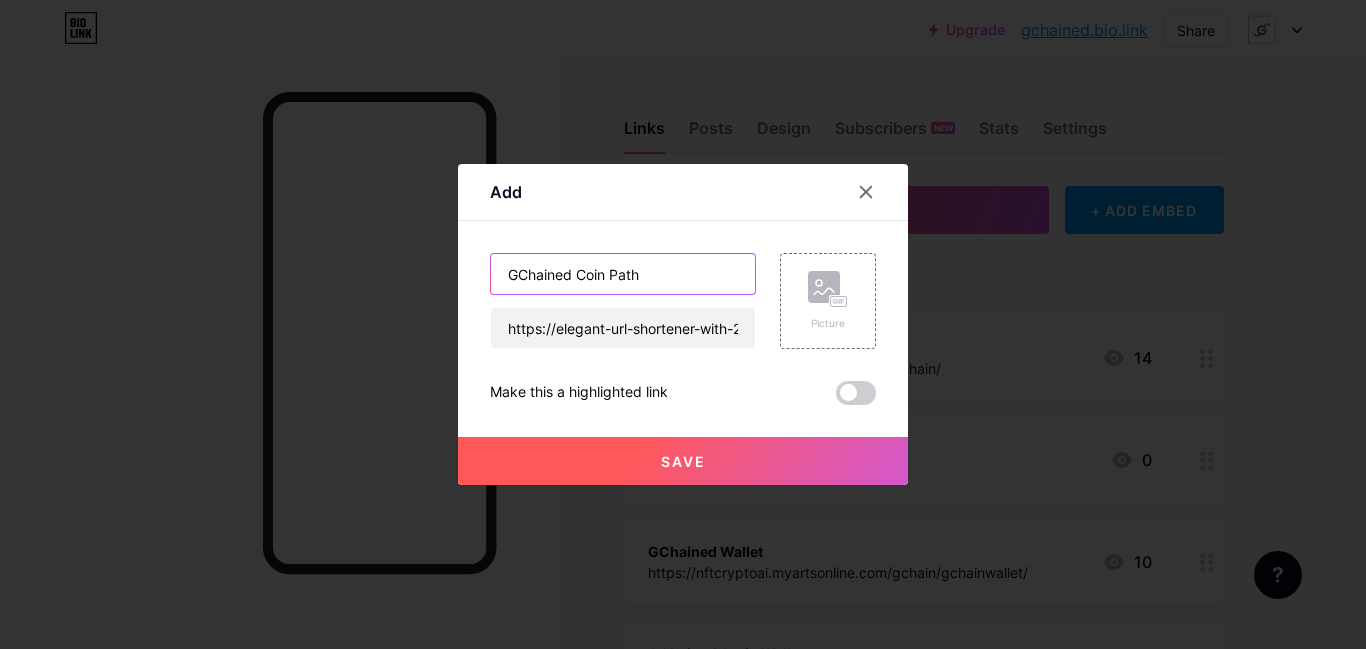 type on "GChained Coin Path" 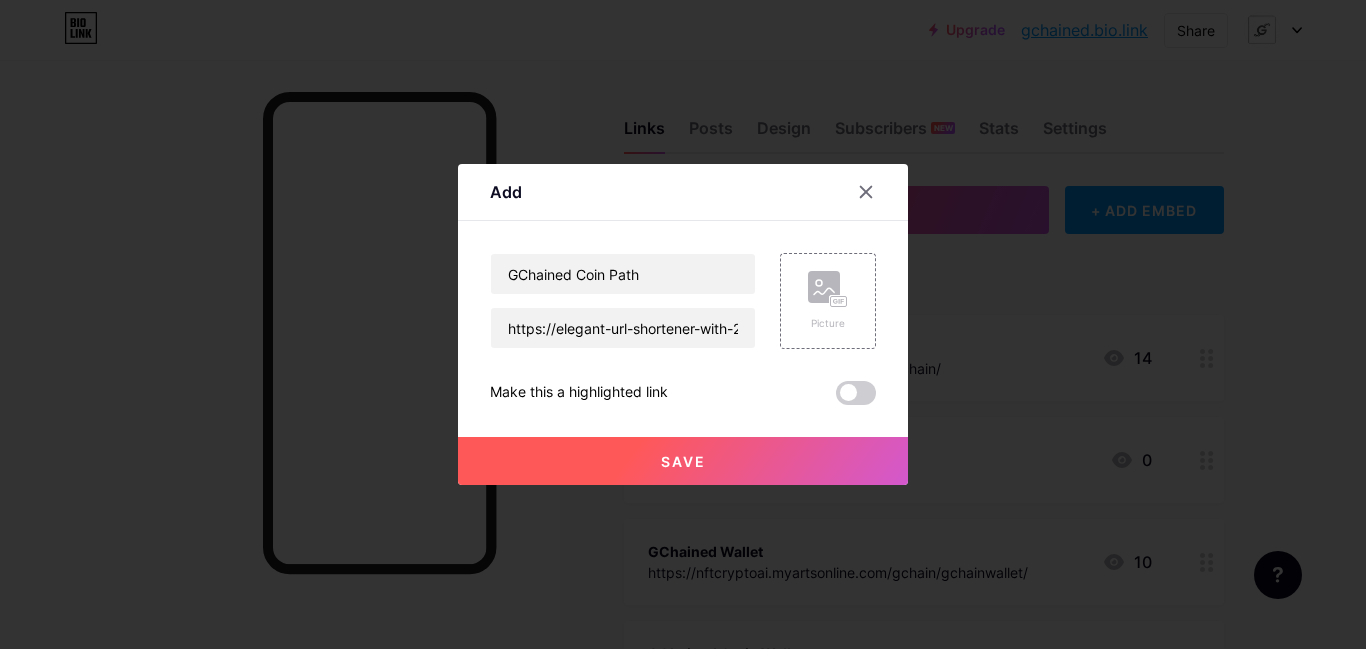 click on "Save" at bounding box center (683, 461) 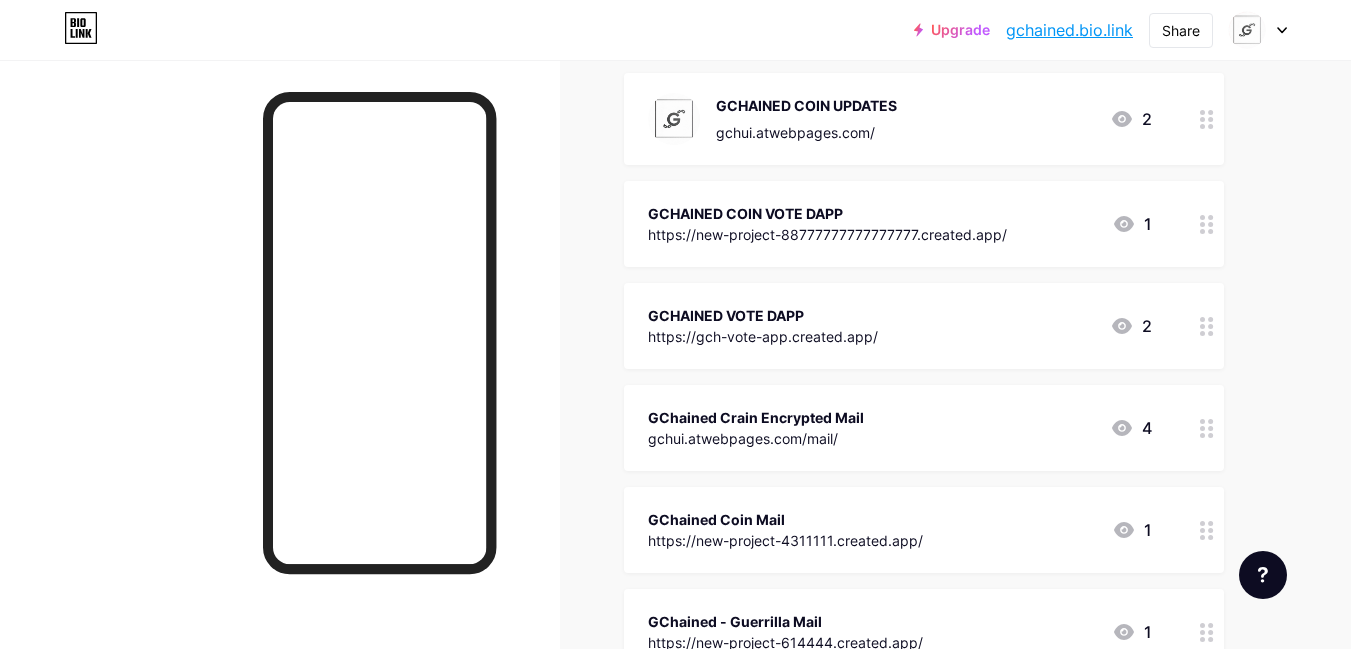 scroll, scrollTop: 2796, scrollLeft: 0, axis: vertical 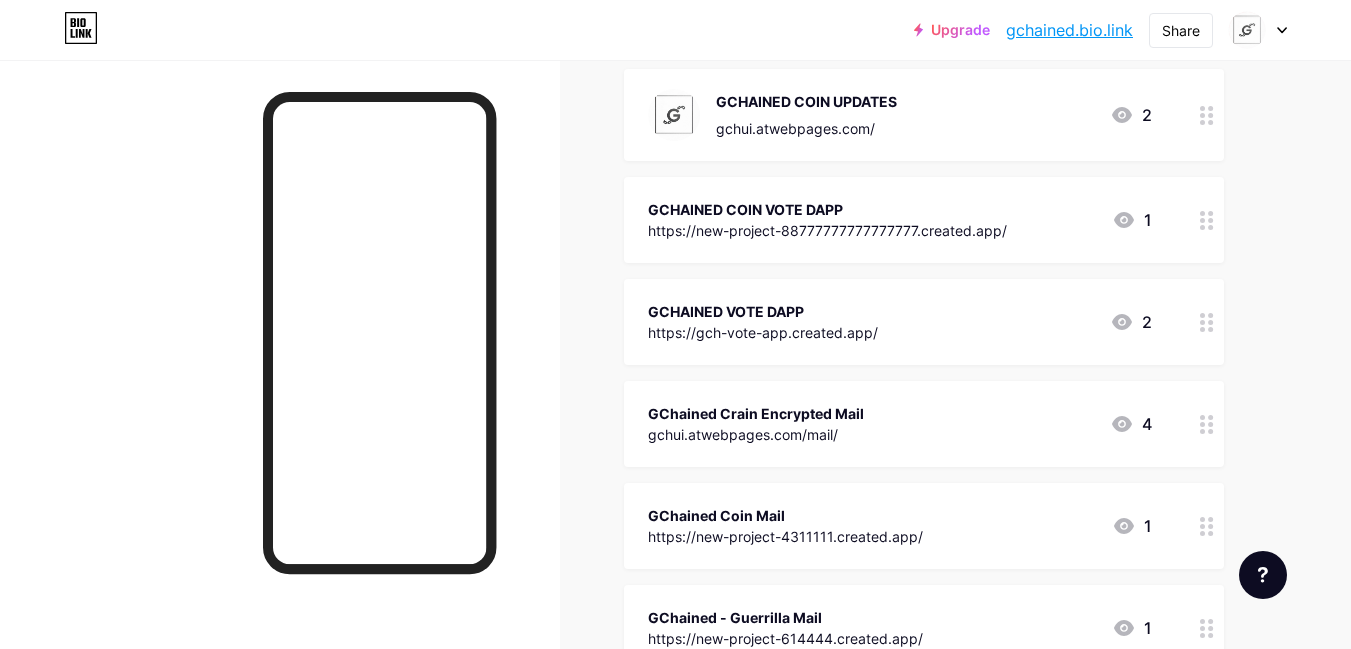 type 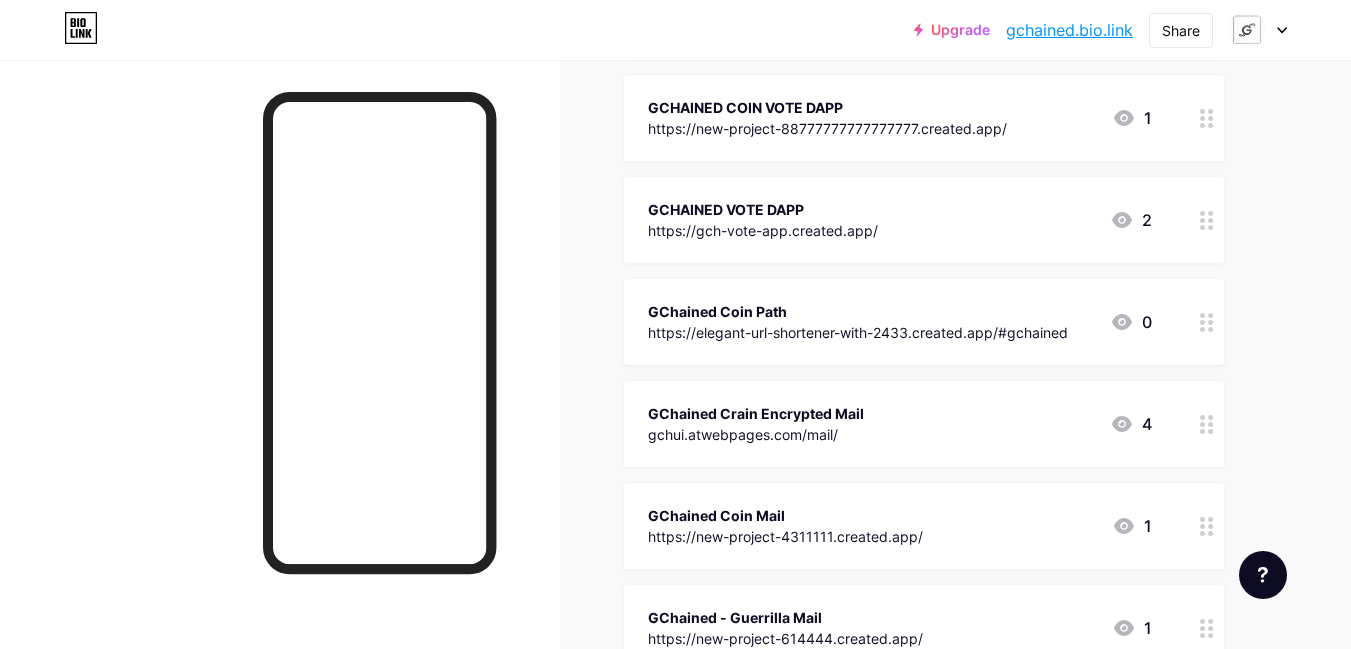 click at bounding box center [1258, 30] 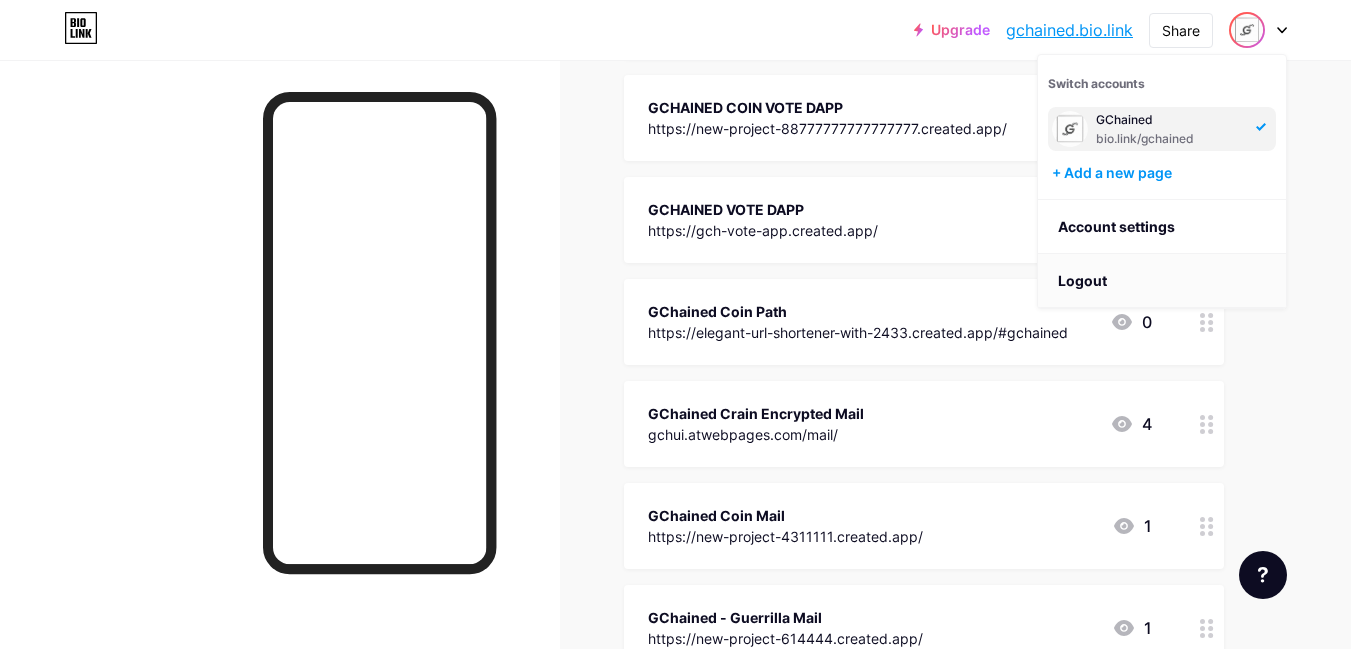 click on "Logout" at bounding box center [1162, 281] 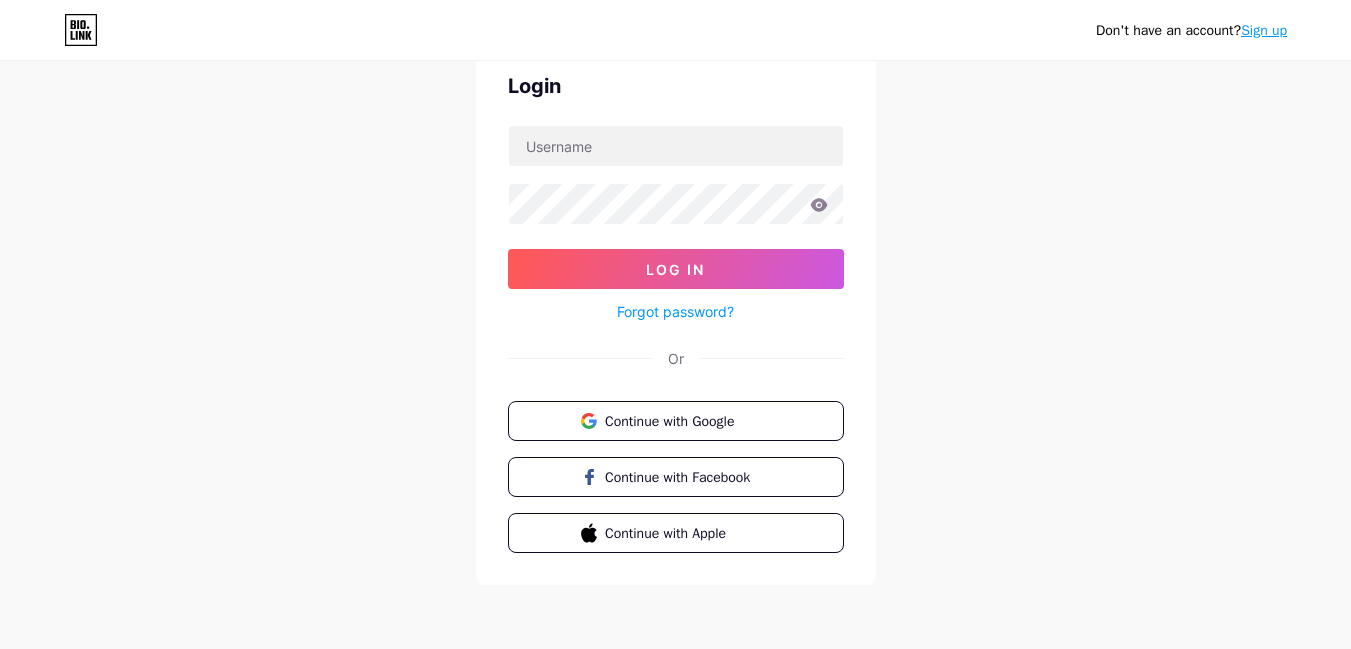 scroll, scrollTop: 0, scrollLeft: 0, axis: both 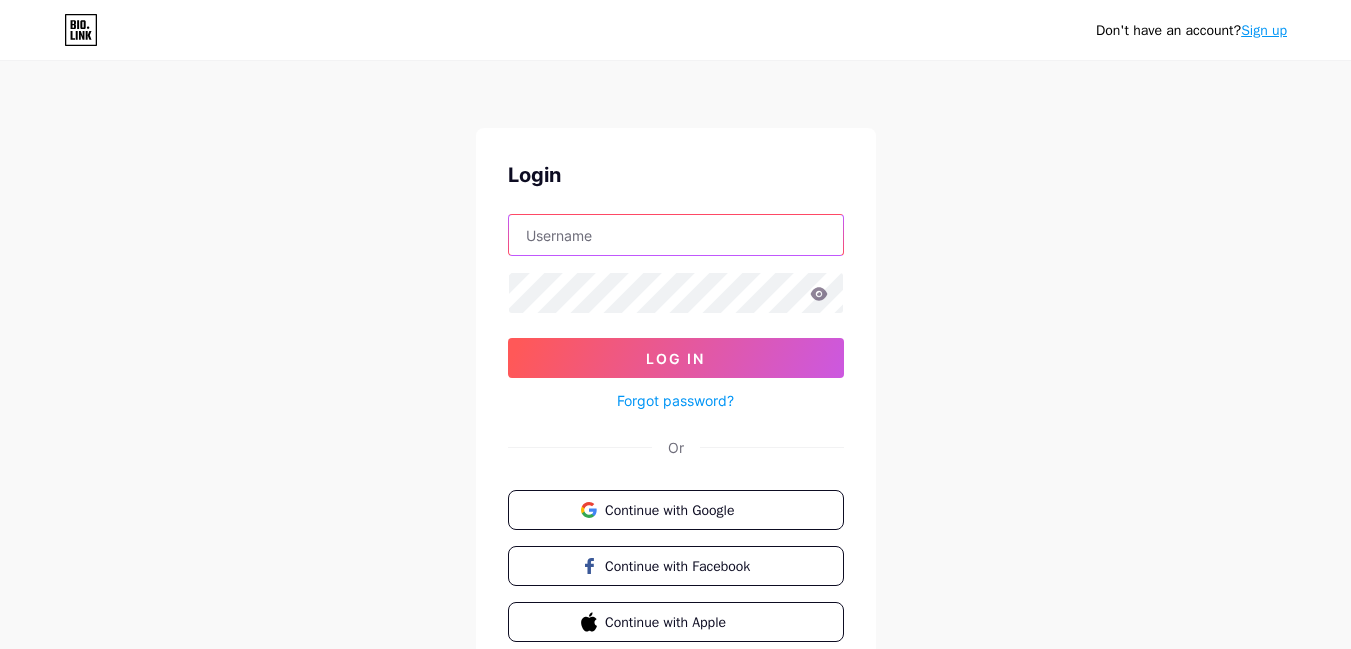 type on "[USERNAME]@[DOMAIN]" 